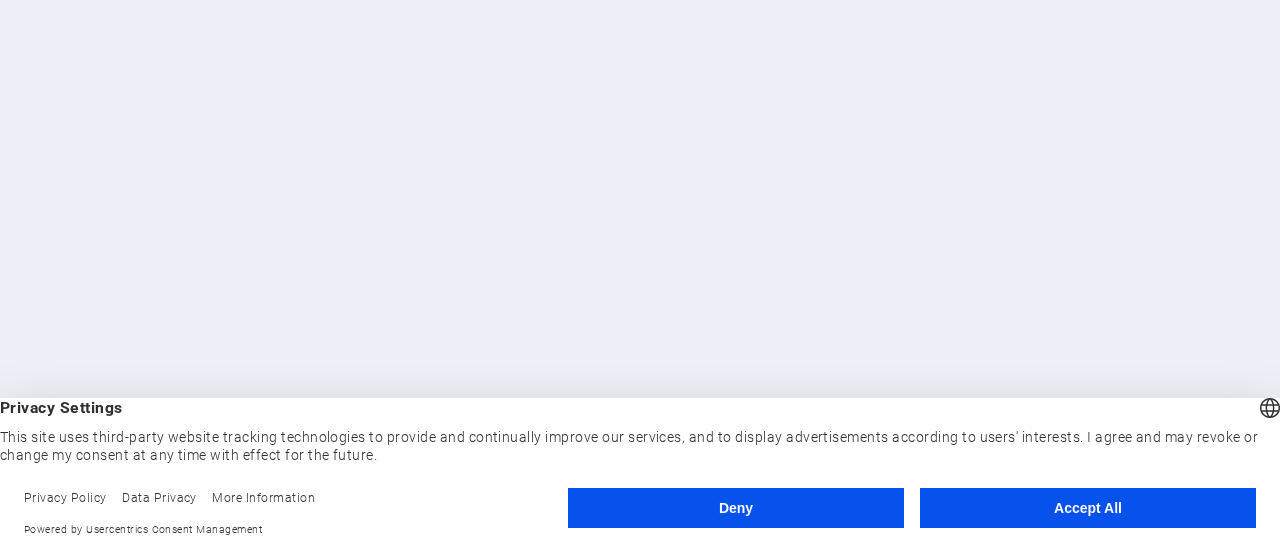 scroll, scrollTop: 0, scrollLeft: 0, axis: both 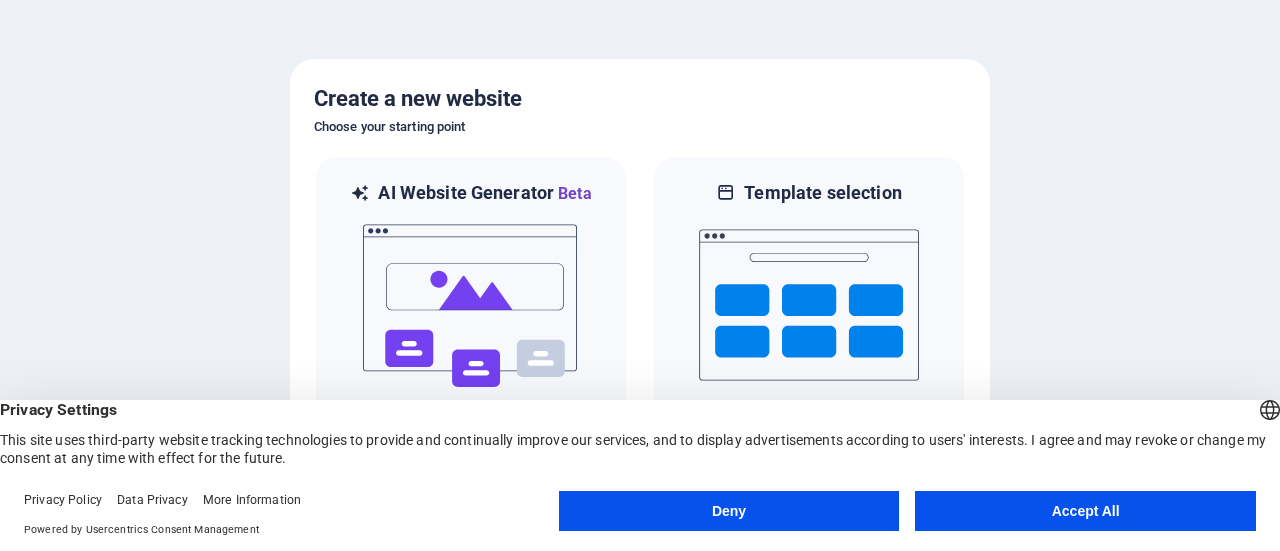 click on "Accept All" at bounding box center (1085, 511) 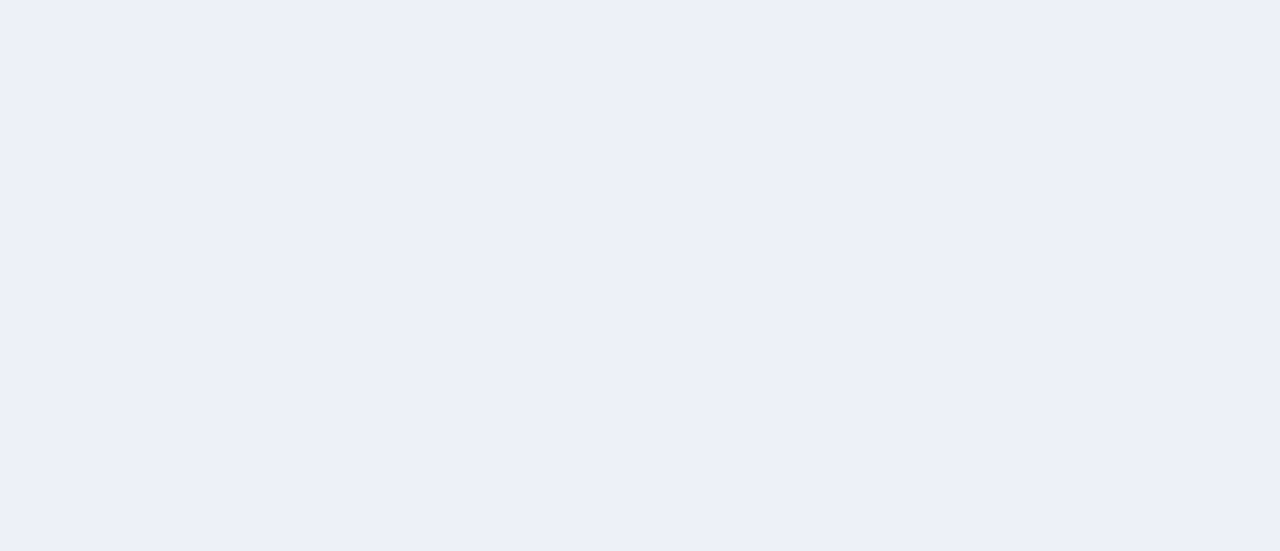 scroll, scrollTop: 0, scrollLeft: 0, axis: both 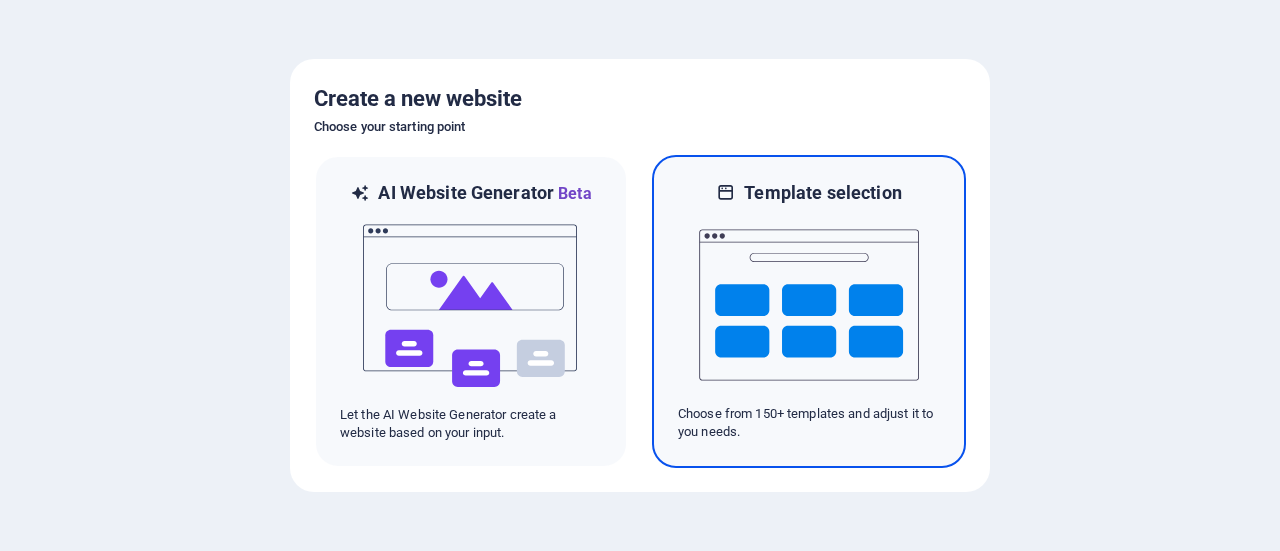 click at bounding box center (809, 305) 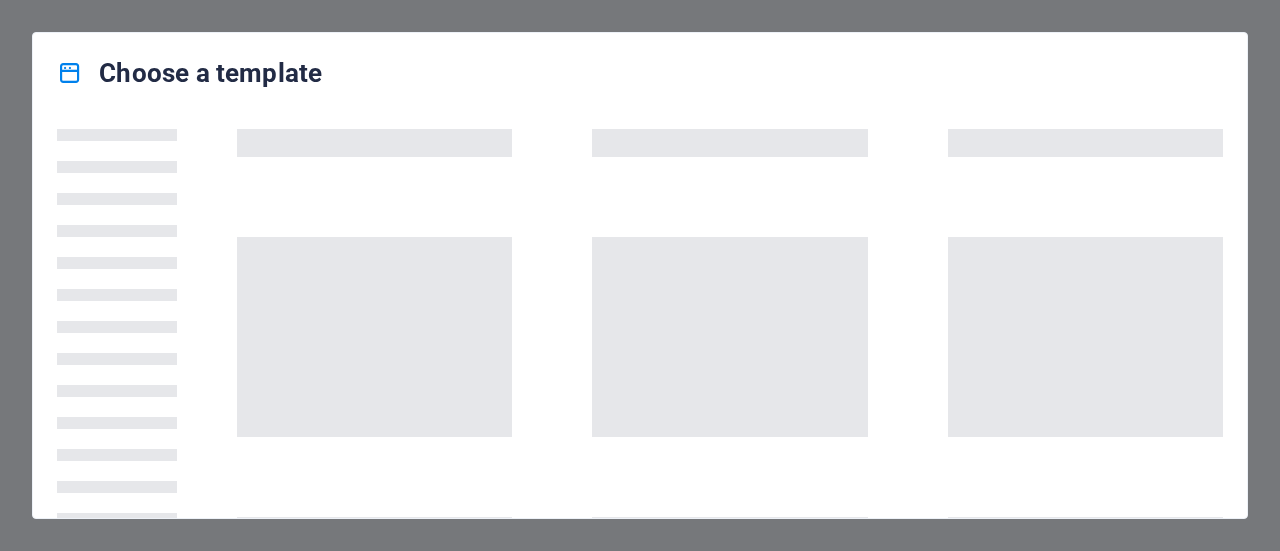 scroll, scrollTop: 173, scrollLeft: 0, axis: vertical 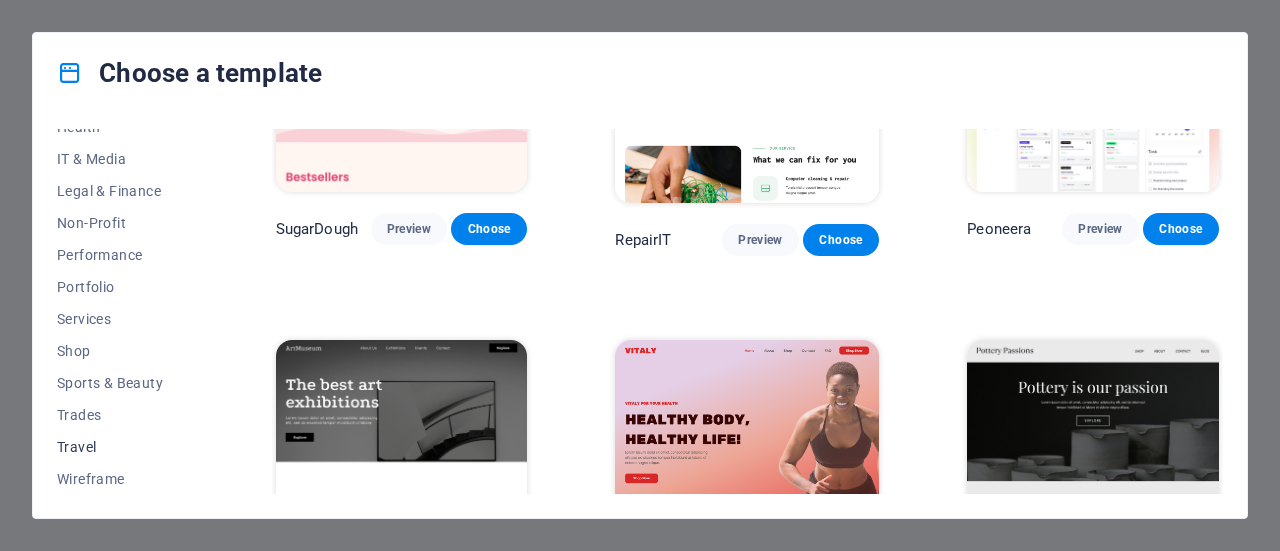 click on "Travel" at bounding box center (122, 447) 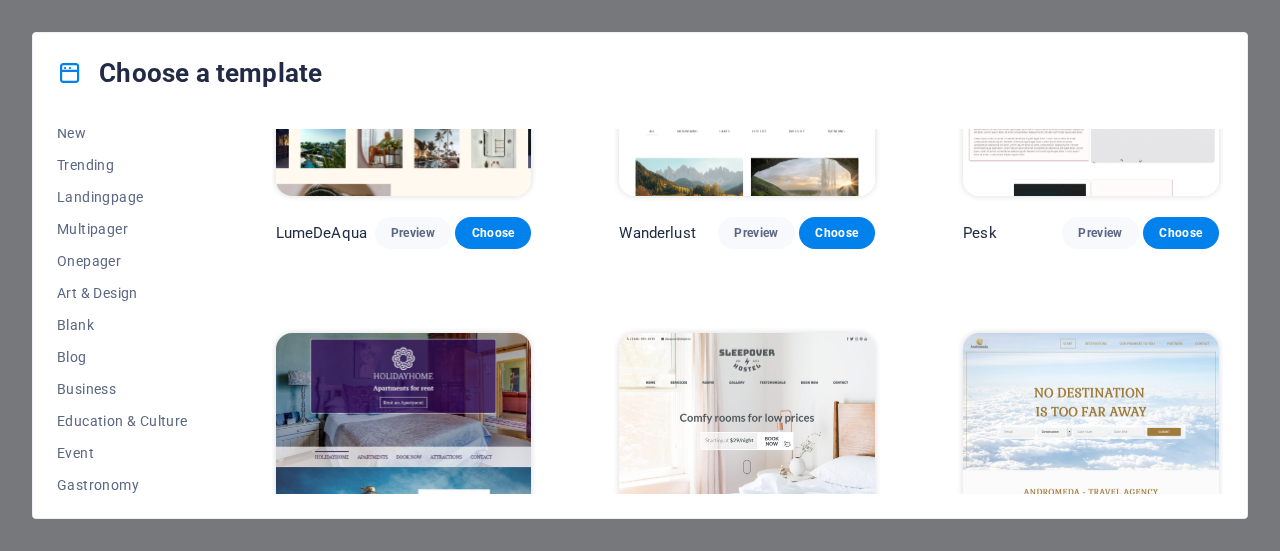 scroll, scrollTop: 0, scrollLeft: 0, axis: both 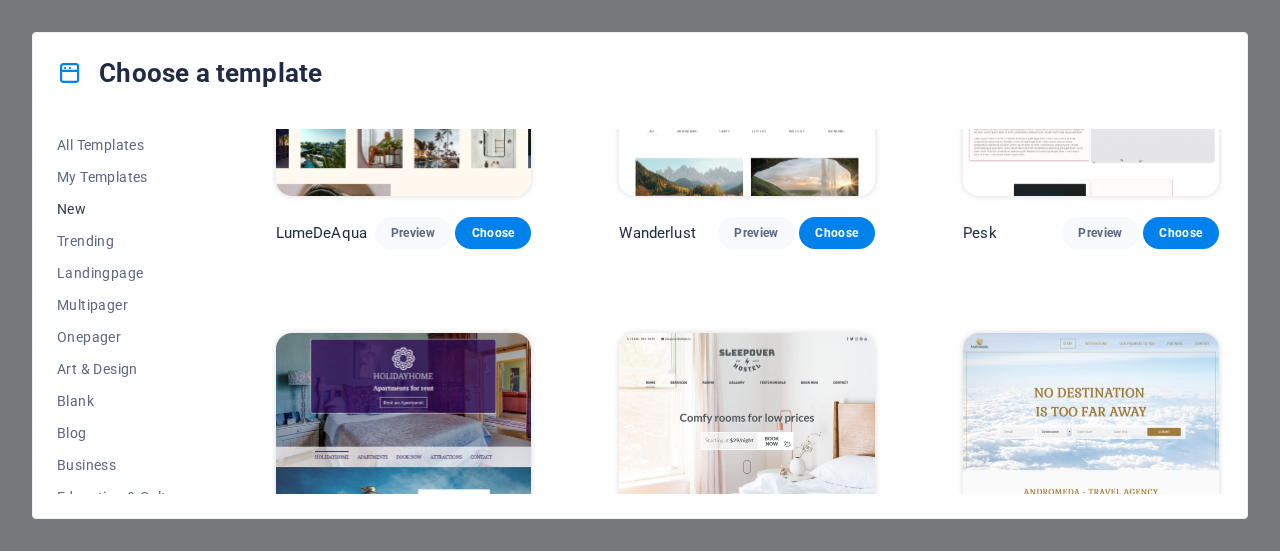 click on "New" at bounding box center [122, 209] 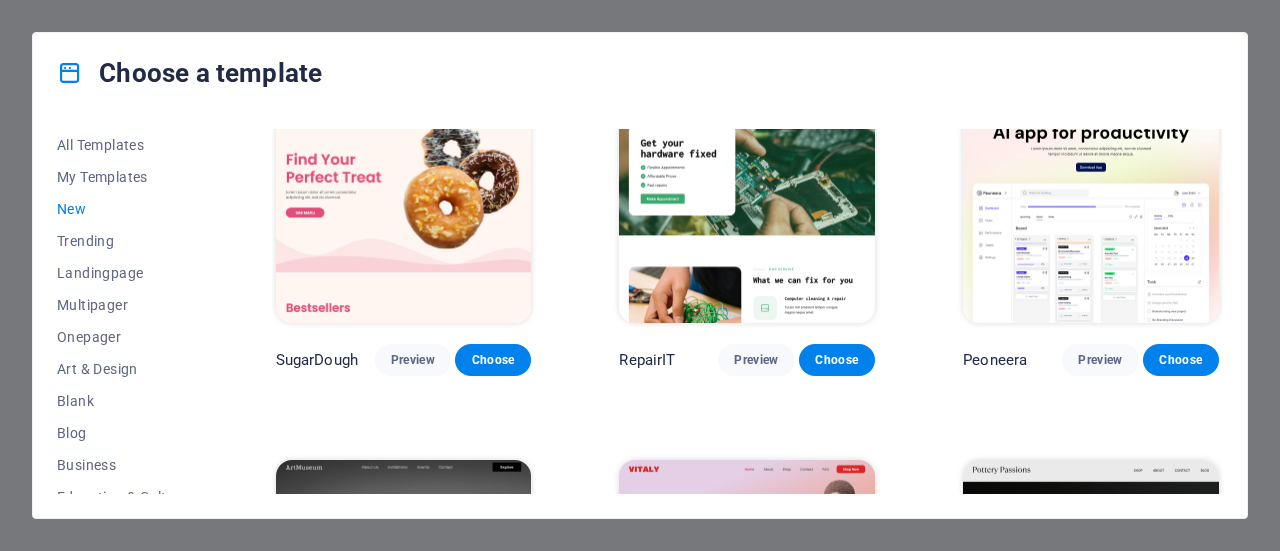 scroll, scrollTop: 45, scrollLeft: 0, axis: vertical 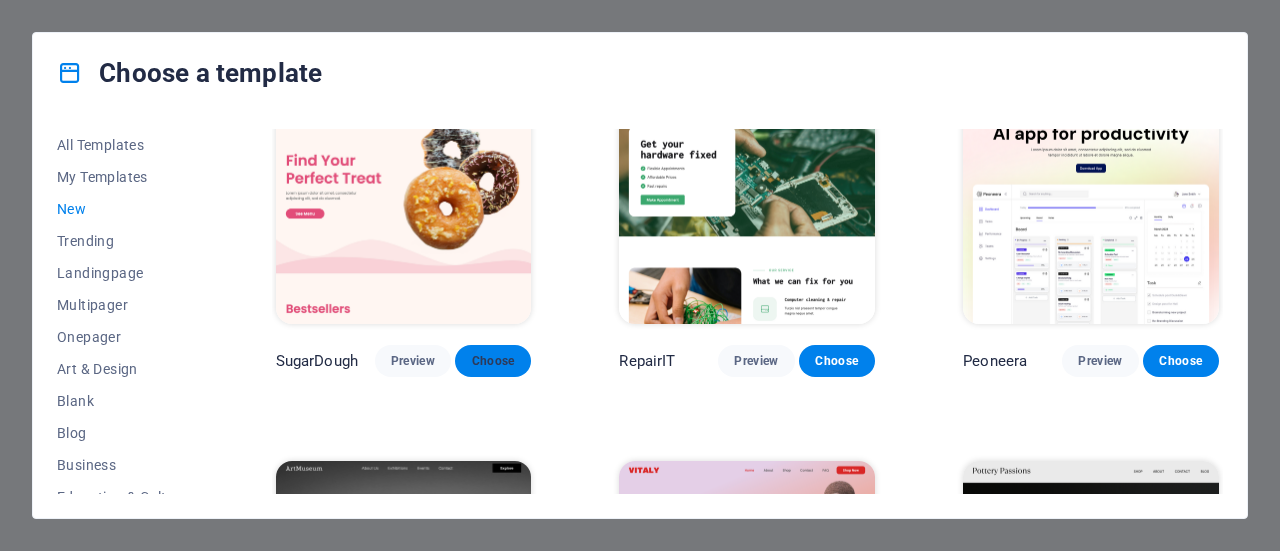 click on "Choose" at bounding box center [493, 361] 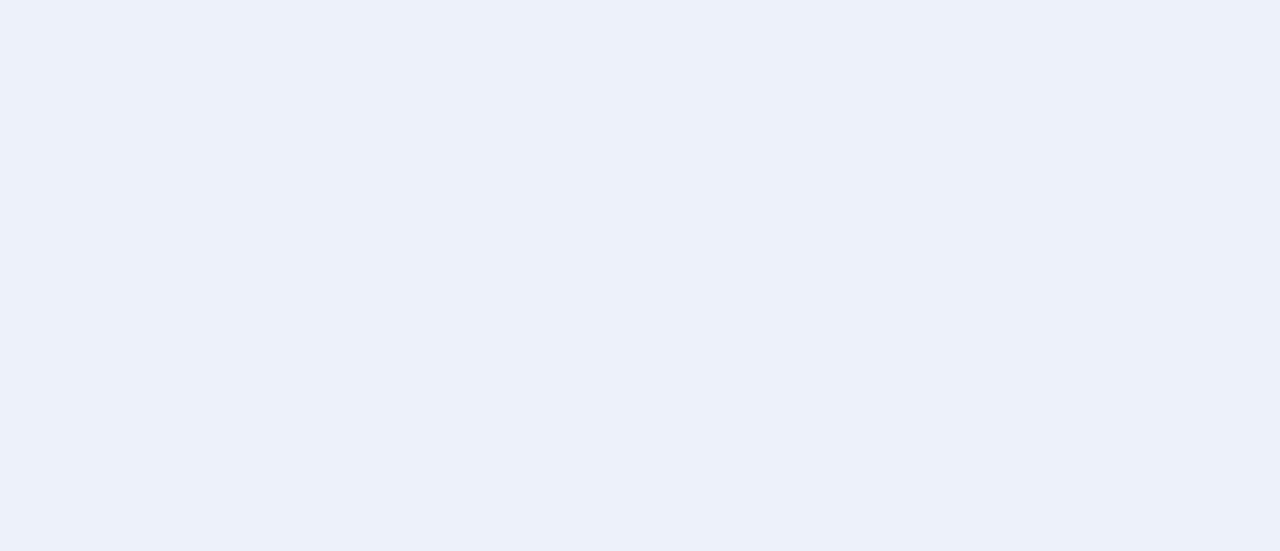 scroll, scrollTop: 0, scrollLeft: 0, axis: both 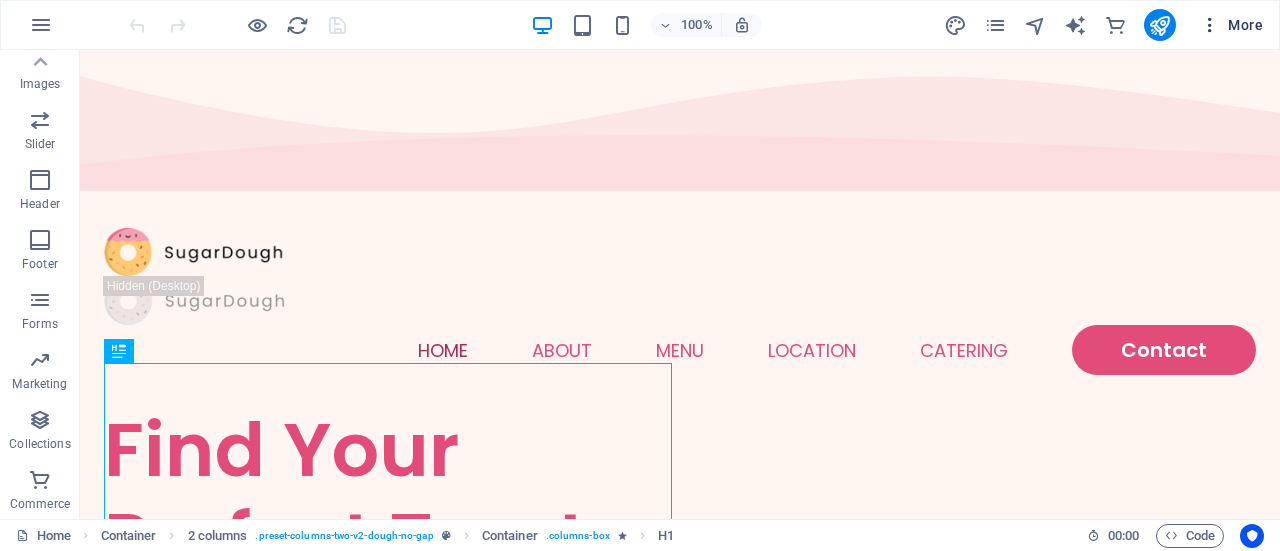 click on "More" at bounding box center [1231, 25] 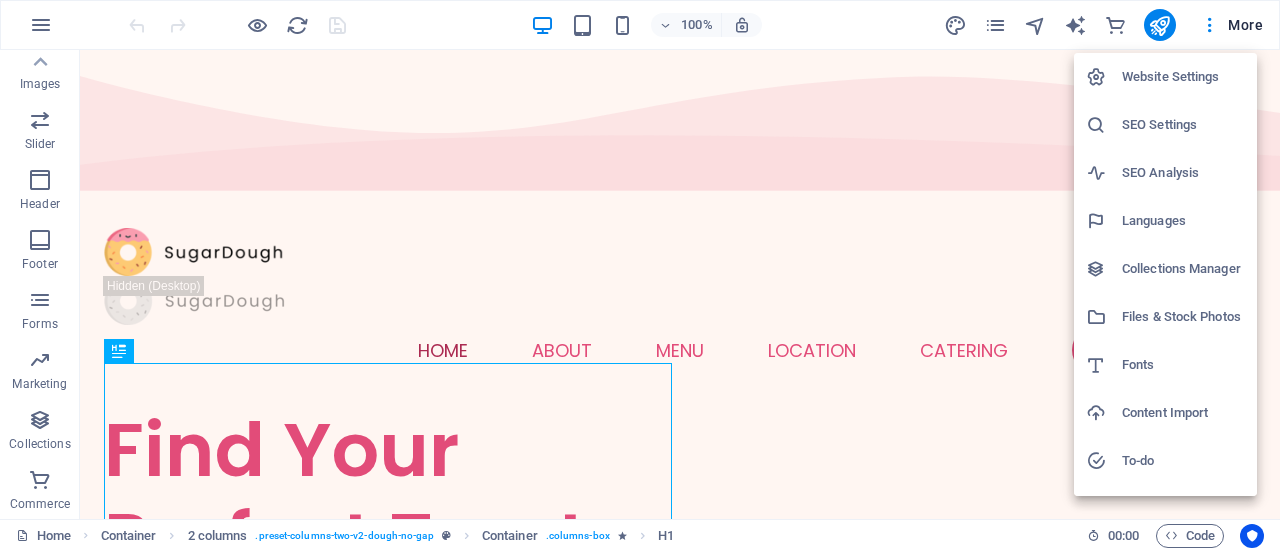 click on "Content Import" at bounding box center (1183, 413) 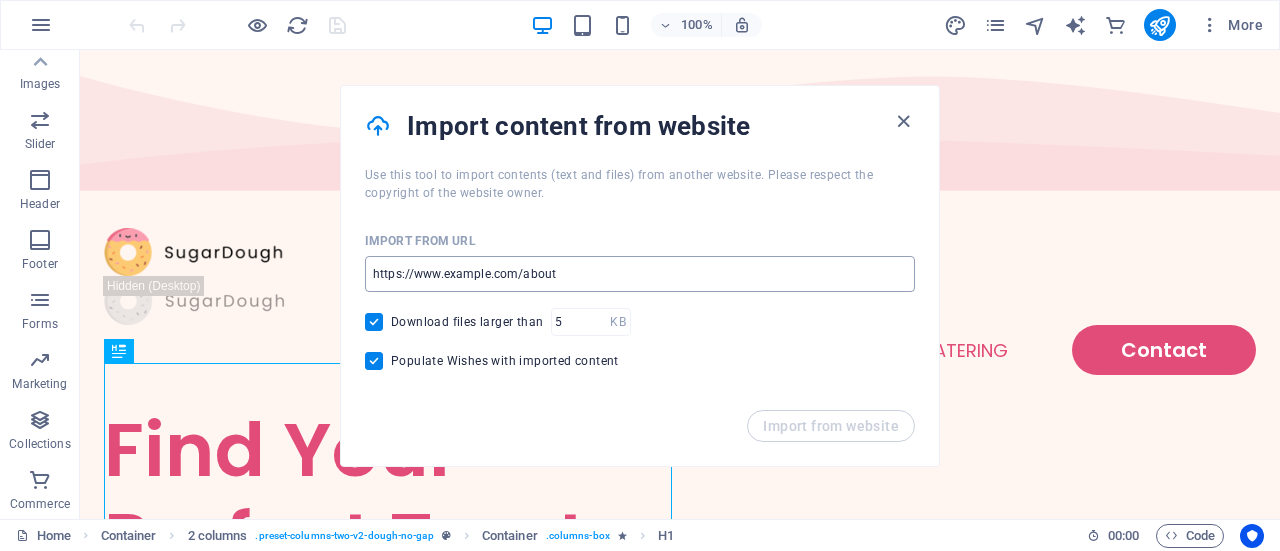 click at bounding box center (640, 274) 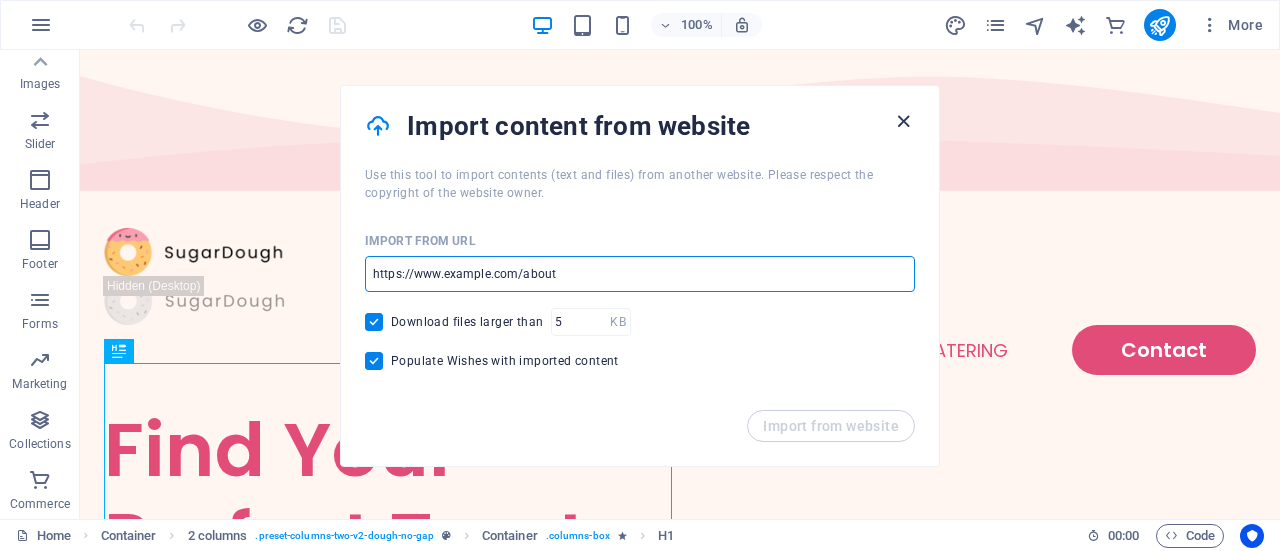 click at bounding box center [903, 121] 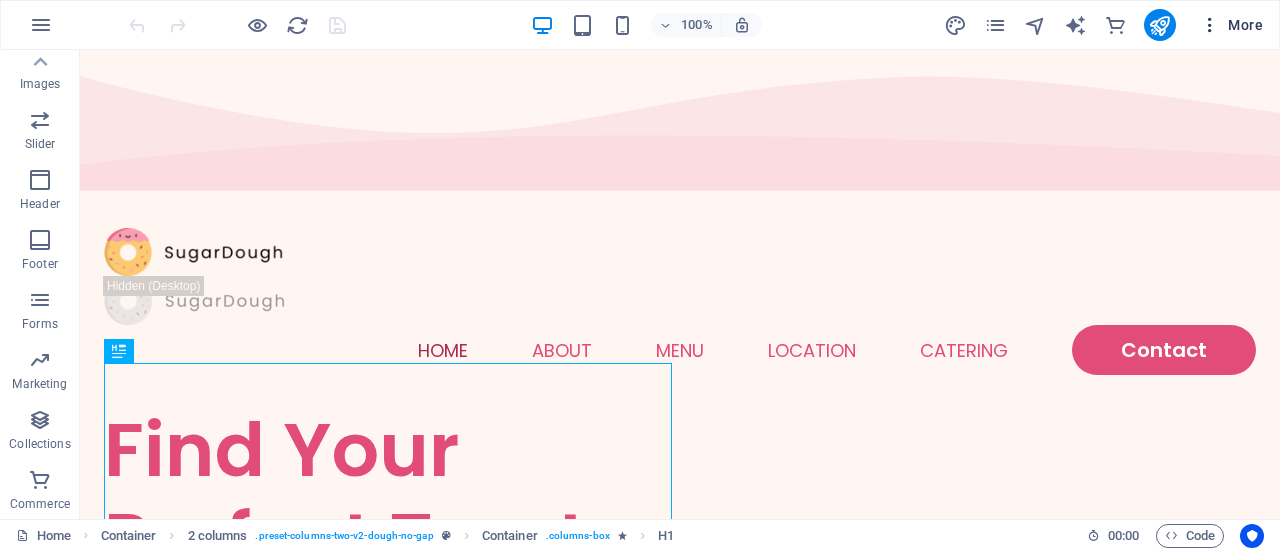 click on "More" at bounding box center (1231, 25) 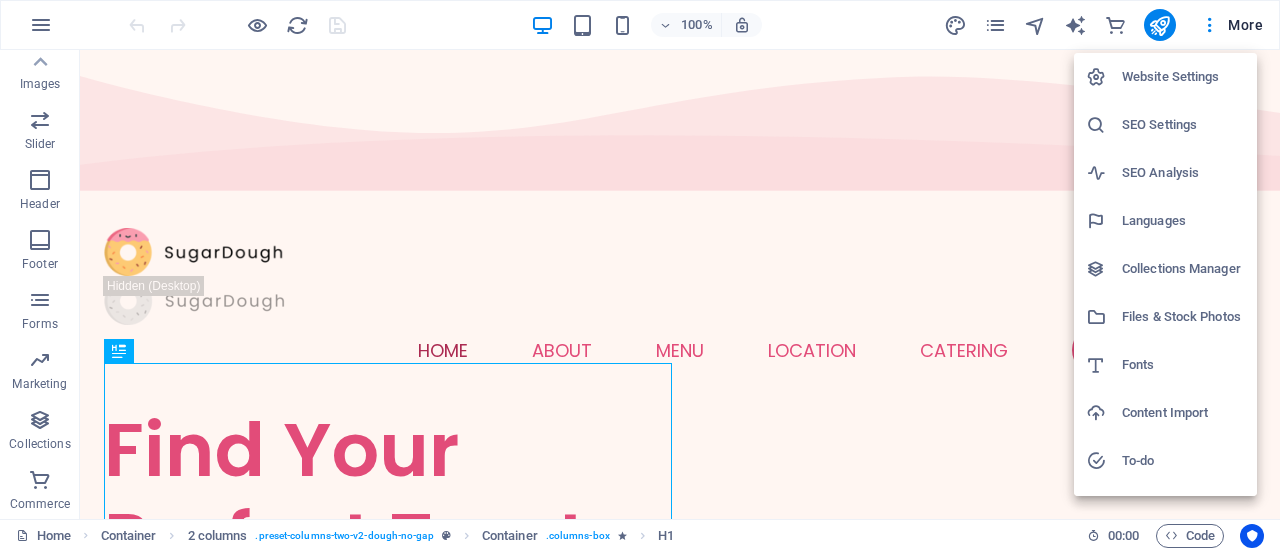 click on "Website Settings" at bounding box center [1183, 77] 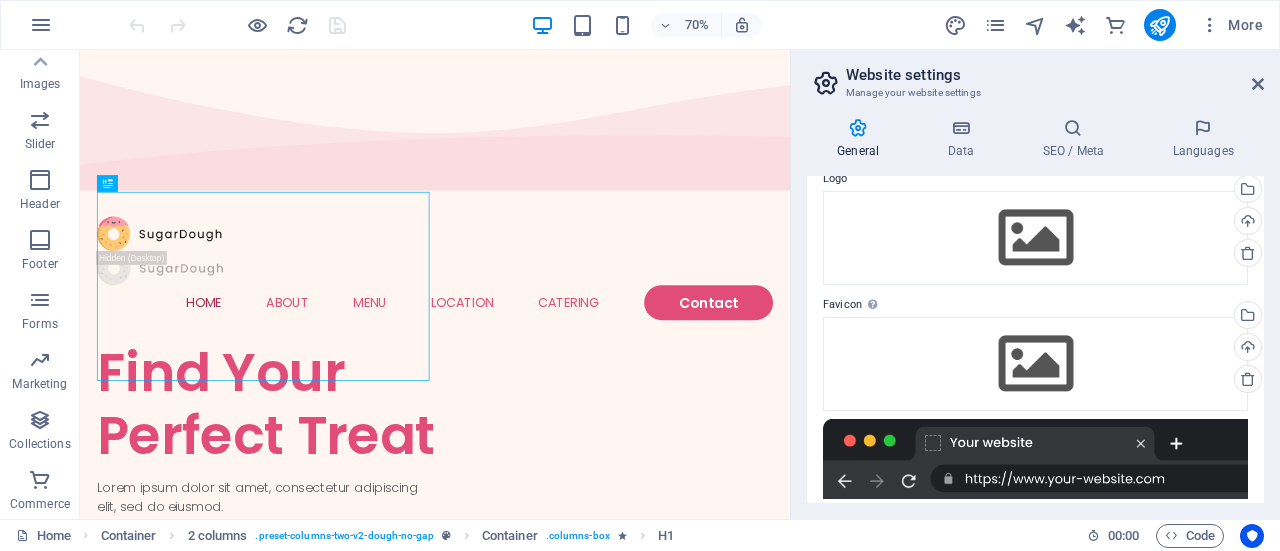 scroll, scrollTop: 0, scrollLeft: 0, axis: both 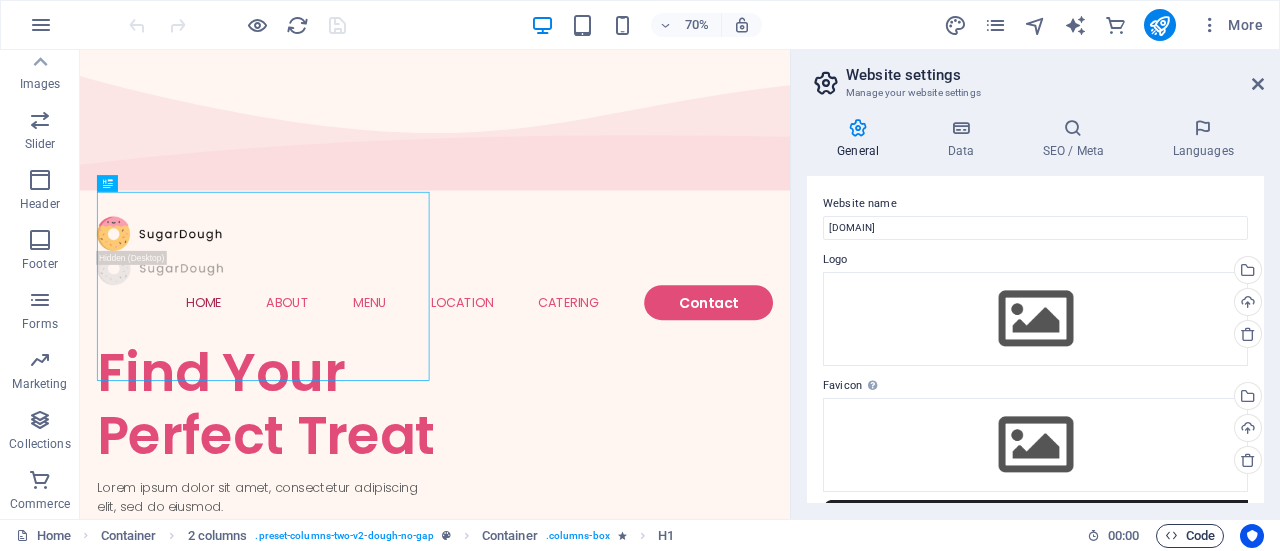 click on "Code" at bounding box center (1190, 536) 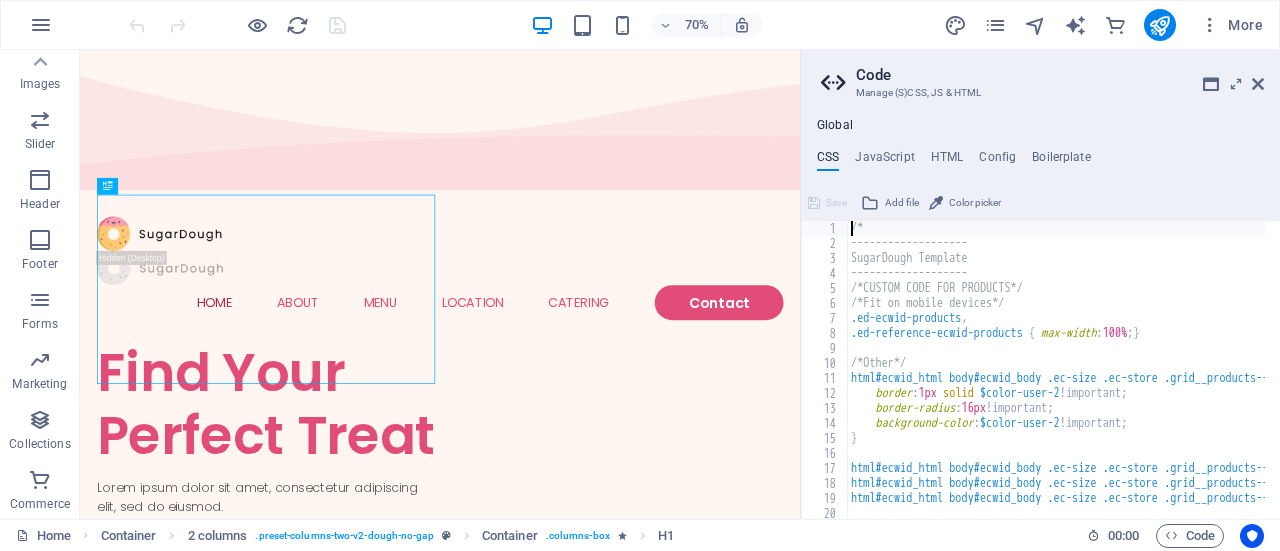 click on "/* ------------------- SugarDough Template ------------------- /*CUSTOM CODE FOR PRODUCTS*/ /*Fit on mobile devices*/ .ed-ecwid-products , .ed-reference-ecwid-products   {   max-width :  100% ;  } /*Other*/ html#ecwid_html   body#ecwid_body   .ec-size   .ec-store   .grid__products--appearance-frame   .grid-product__wrap-inner   {      border :  1px   solid   $color-user-2  !important;      border-radius :  16px  !important;      background-color :  $color-user-2  !important; } html#ecwid_html   body#ecwid_body   .ec-size   .ec-store   .grid__products--appearance-frame   .grid-product__bg , html#ecwid_html   body#ecwid_body   .ec-size   .ec-store   .grid__products--appearance-frame   .grid-product__image-wrap , html#ecwid_html   body#ecwid_body   .ec-size   .ec-store   .grid__products--appearance-frame   .grid-product__shadow   {   border-radius :  16px   16px   0   0  !important;  }" at bounding box center (1359, 377) 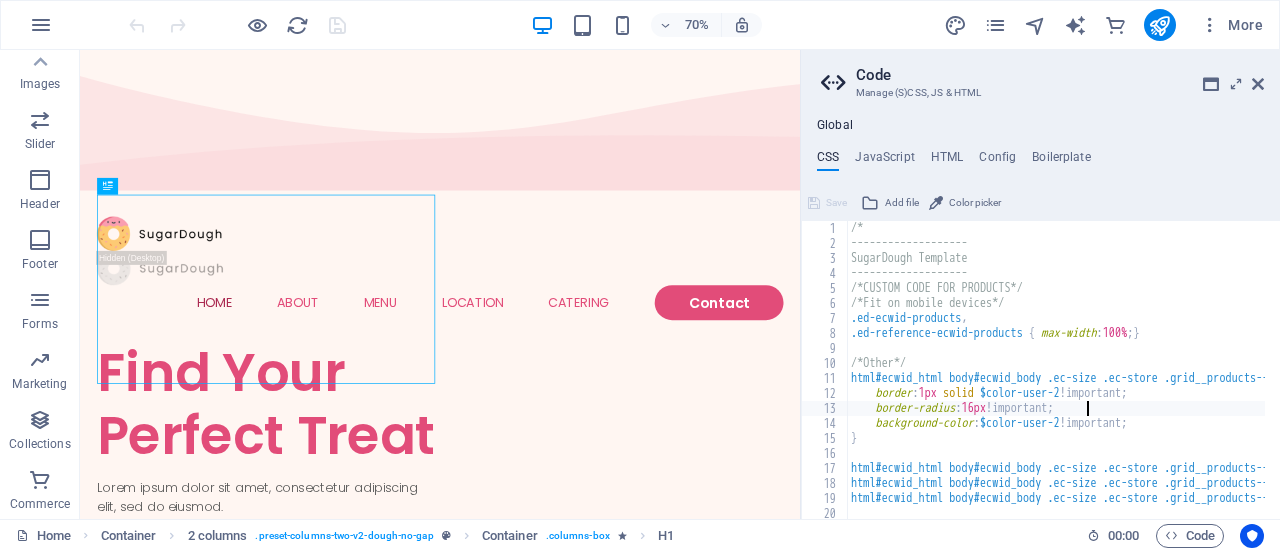 type on ");
}" 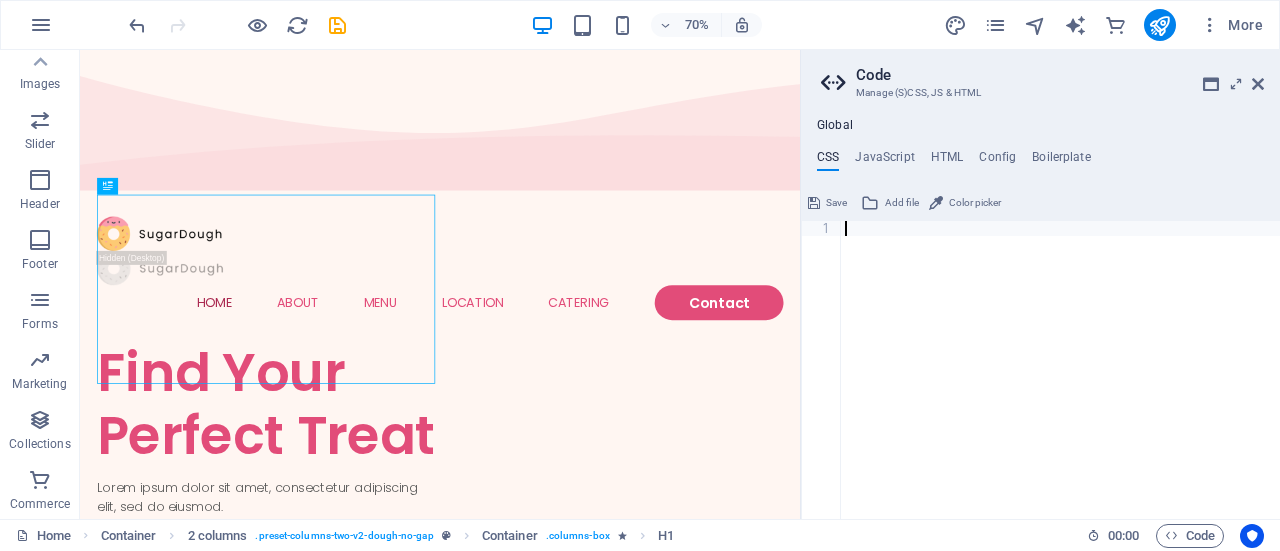 click at bounding box center [1060, 385] 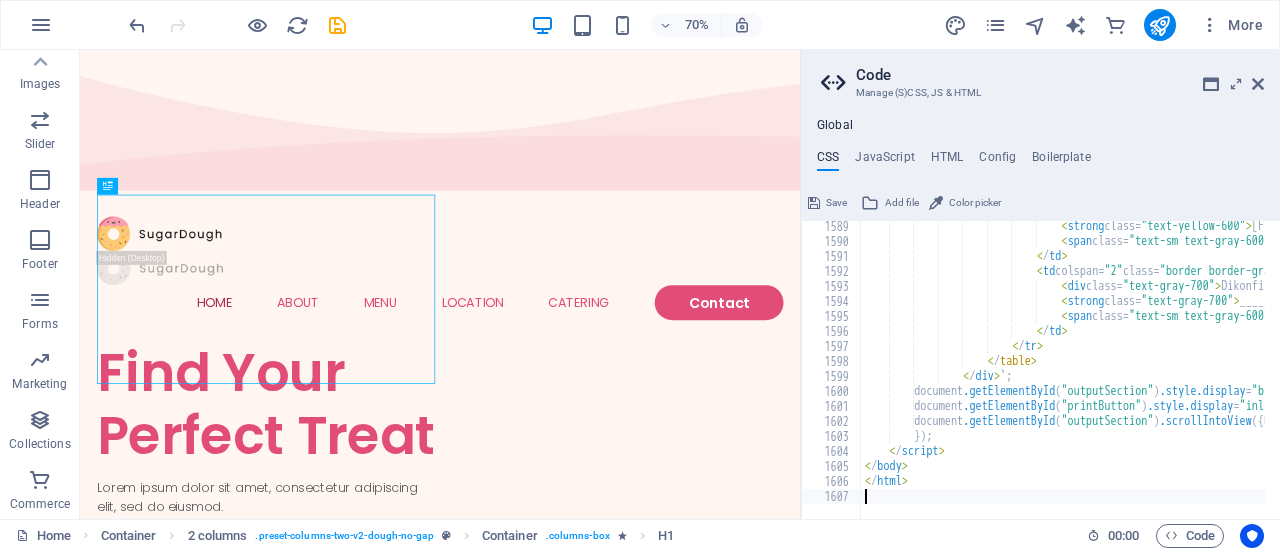 scroll, scrollTop: 23822, scrollLeft: 0, axis: vertical 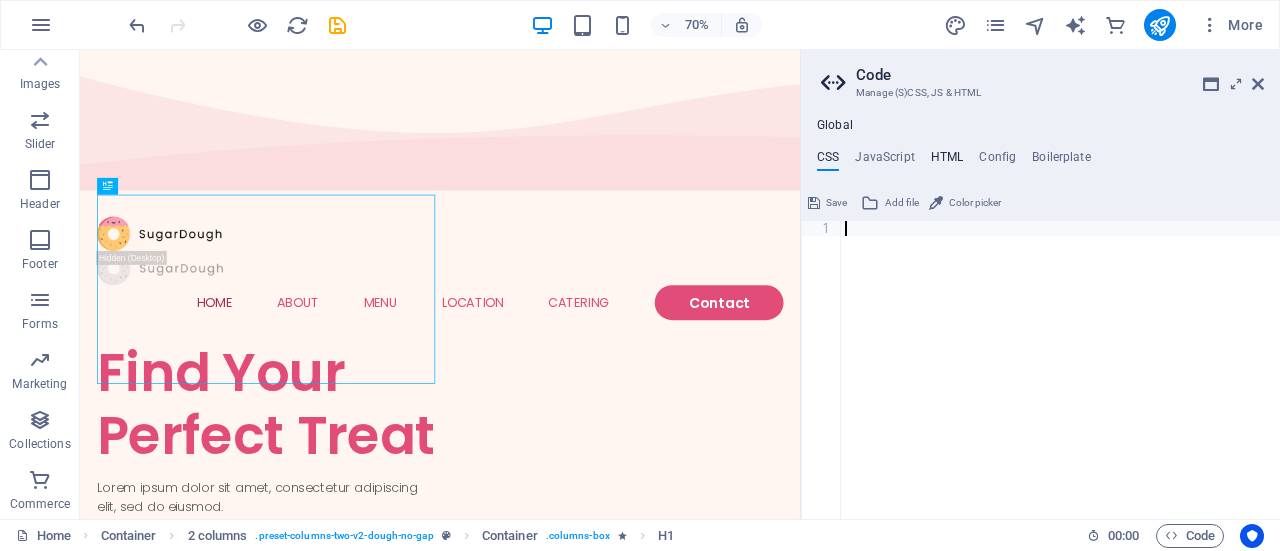 type 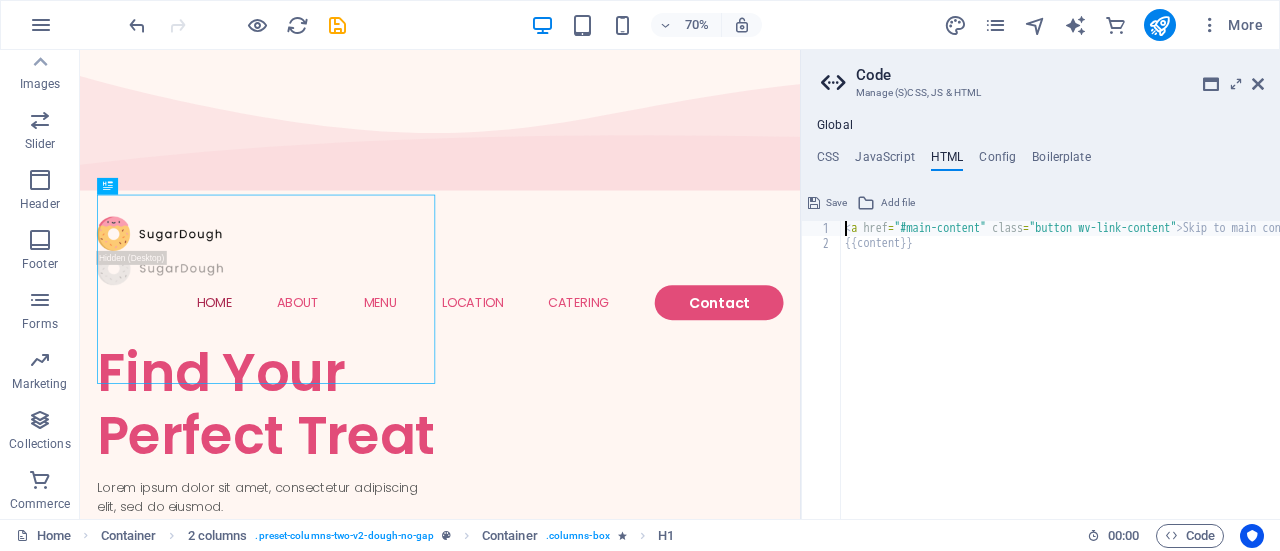 click on "< a   href = "#main-content"   class = "button wv-link-content" > Skip to main content </ a > {{content}}" at bounding box center [1111, 377] 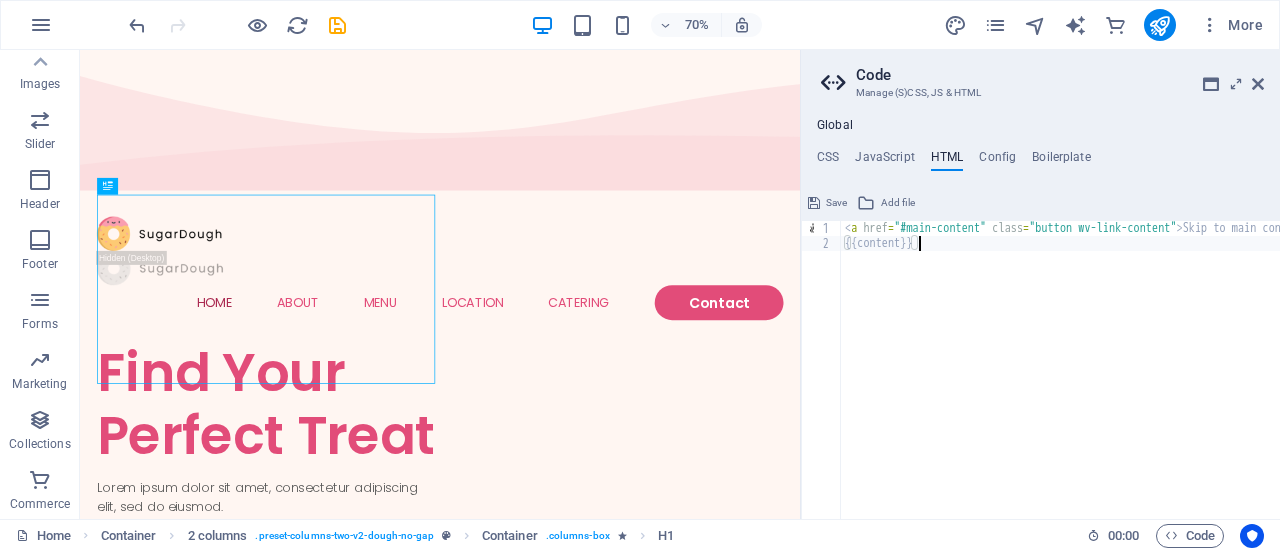 type on "<a href="#main-content" class="button wv-link-content">Skip to main content</a>
{{content}}" 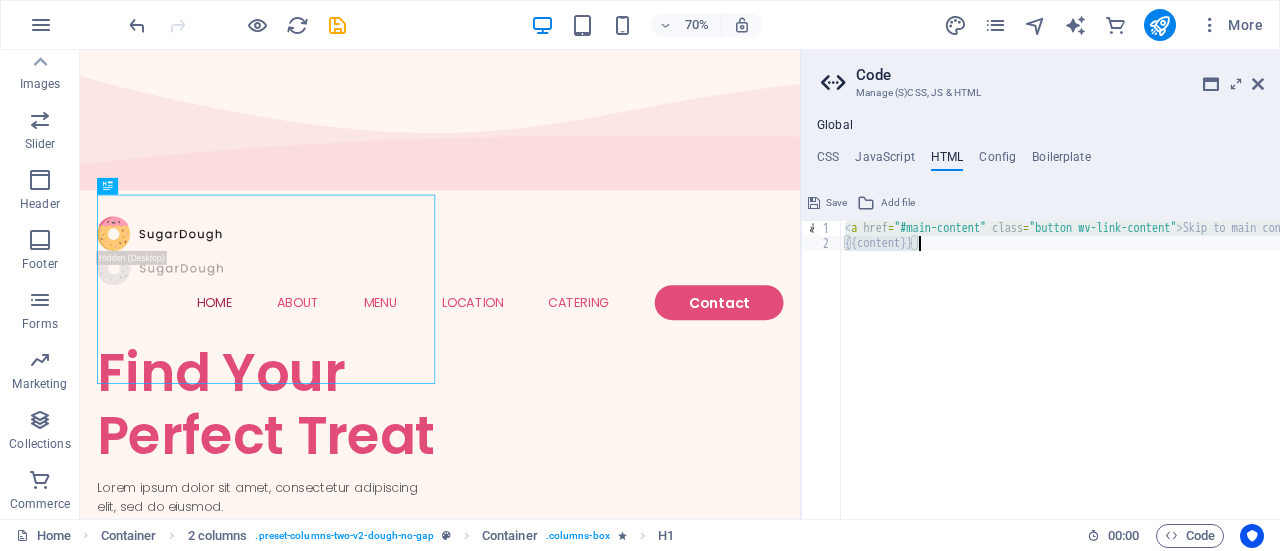 paste 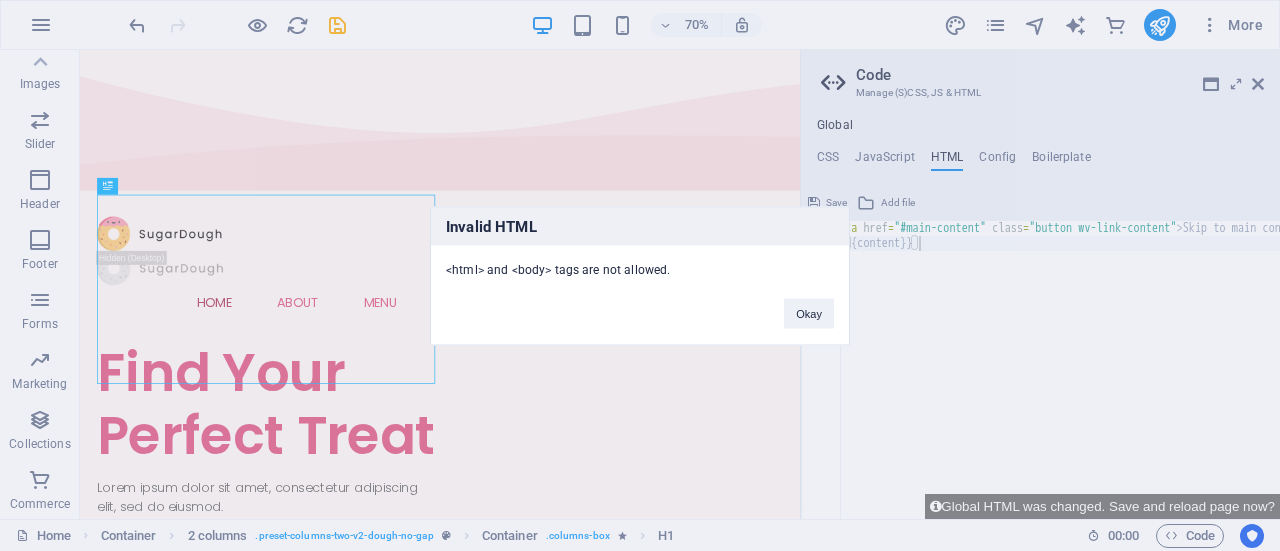 type 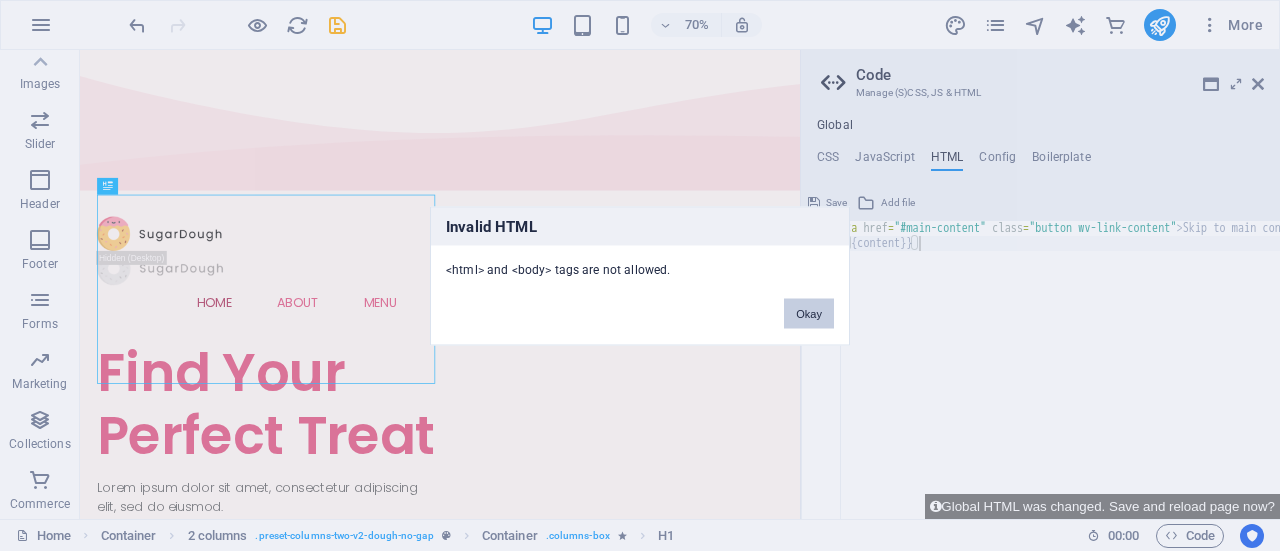 click on "Okay" at bounding box center [809, 313] 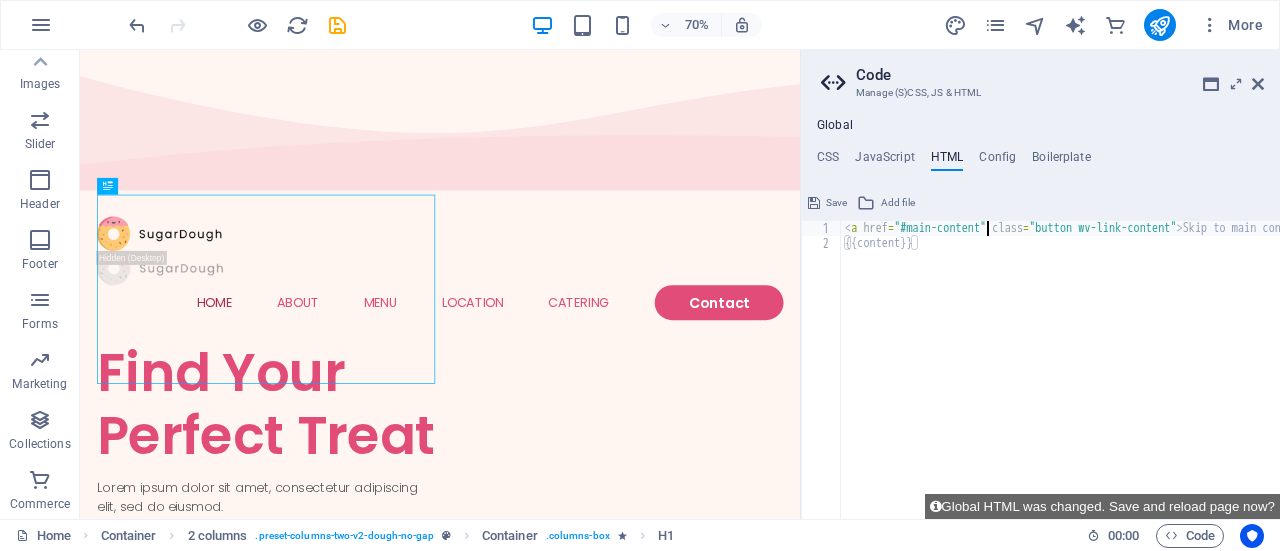 click on "< a   href = "#main-content"   class = "button wv-link-content" > Skip to main content </ a > {{content}}" at bounding box center [1111, 377] 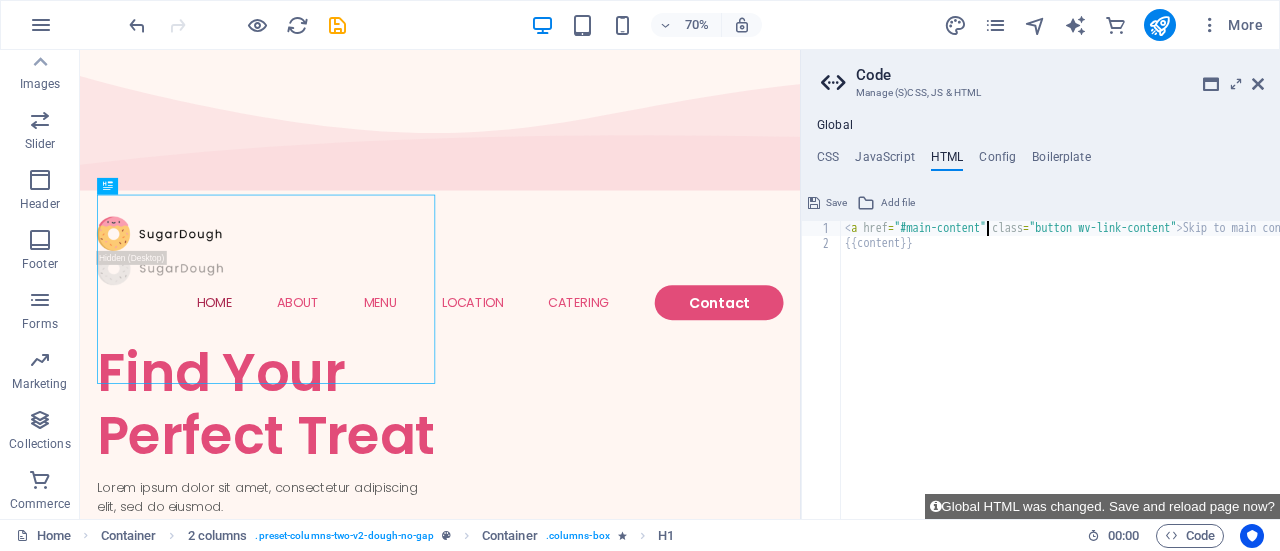 type on "<a href="#main-content" class="button wv-link-content">Skip to main content</a>
{{content}}" 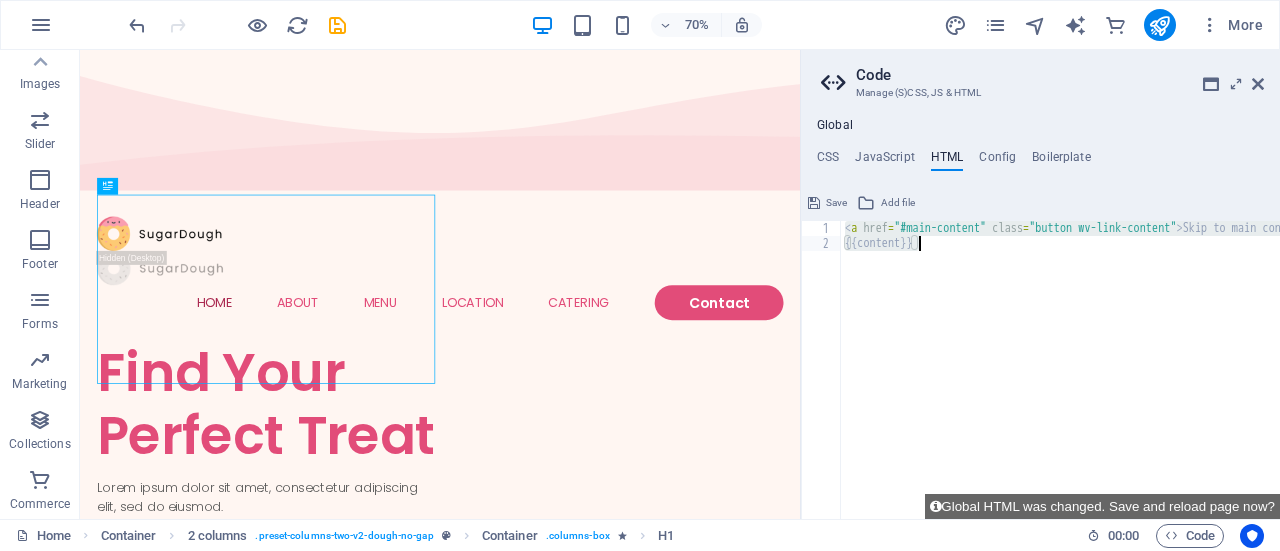 paste 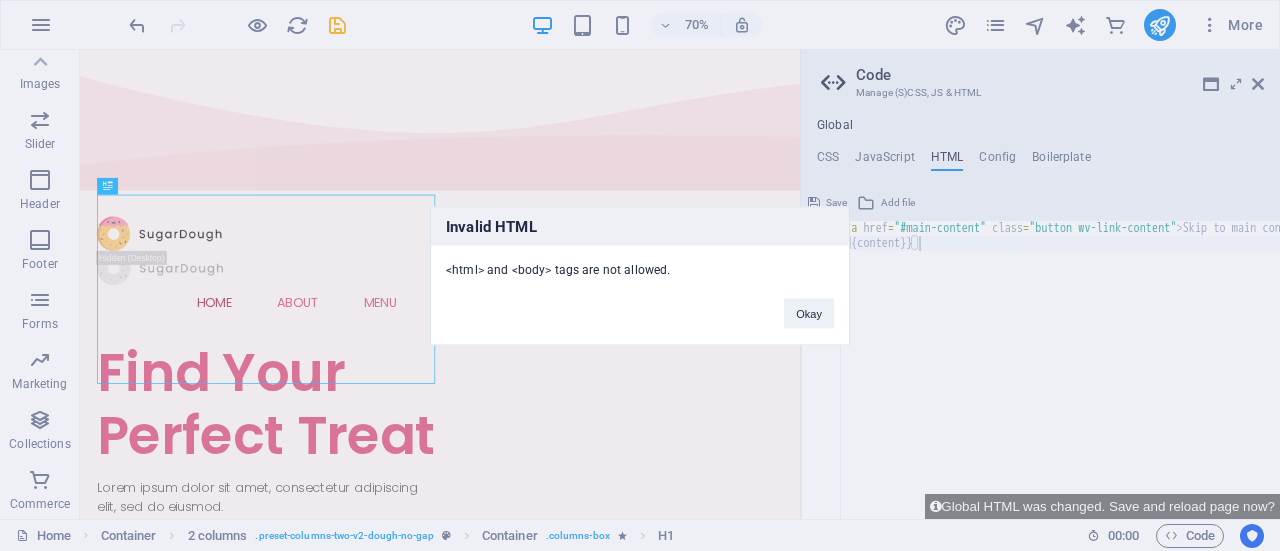 type 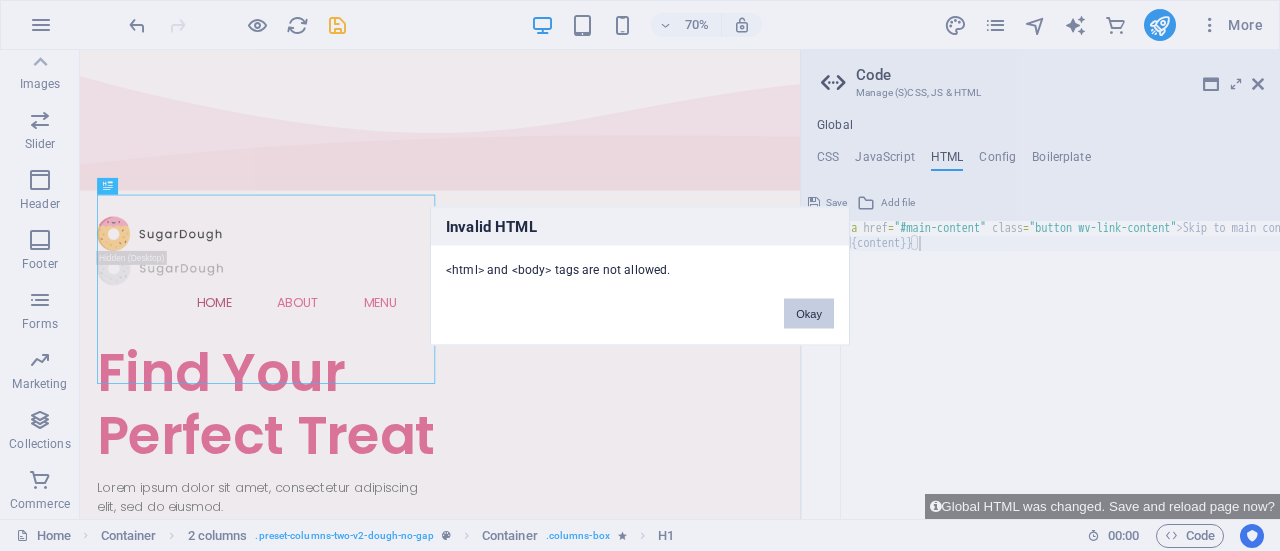 click on "Okay" at bounding box center (809, 313) 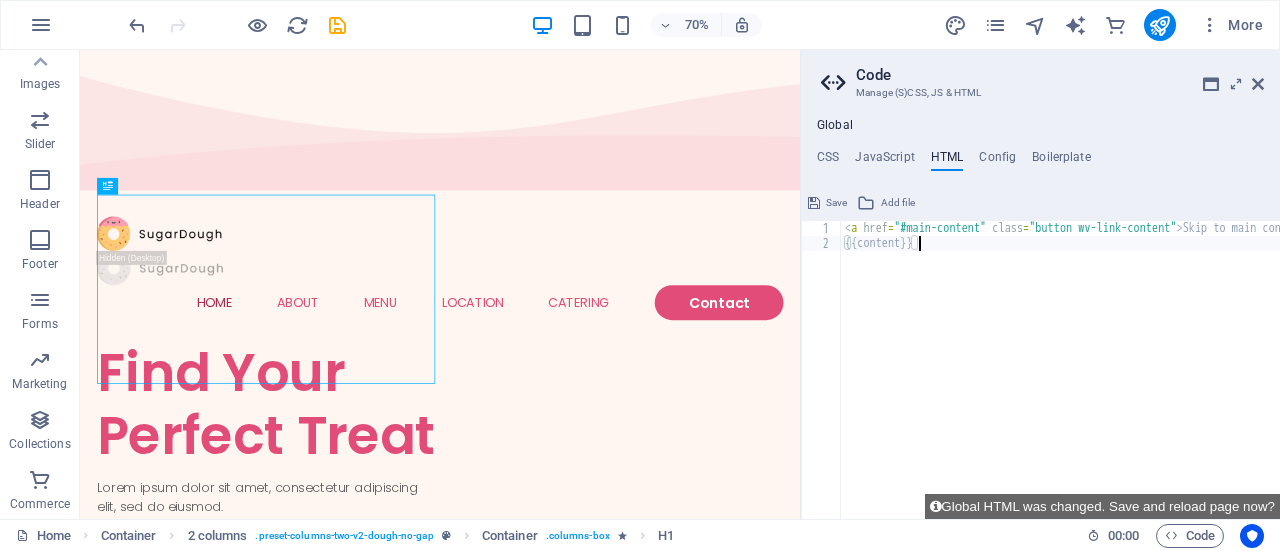click on "< a   href = "#main-content"   class = "button wv-link-content" > Skip to main content </ a > {{content}}" at bounding box center [1111, 377] 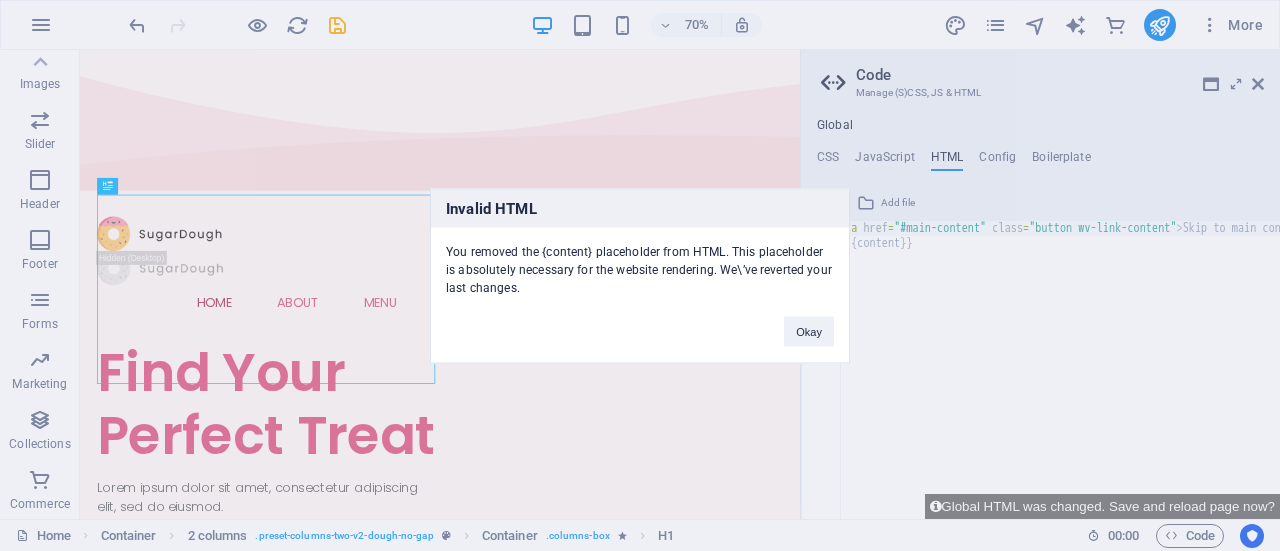 type 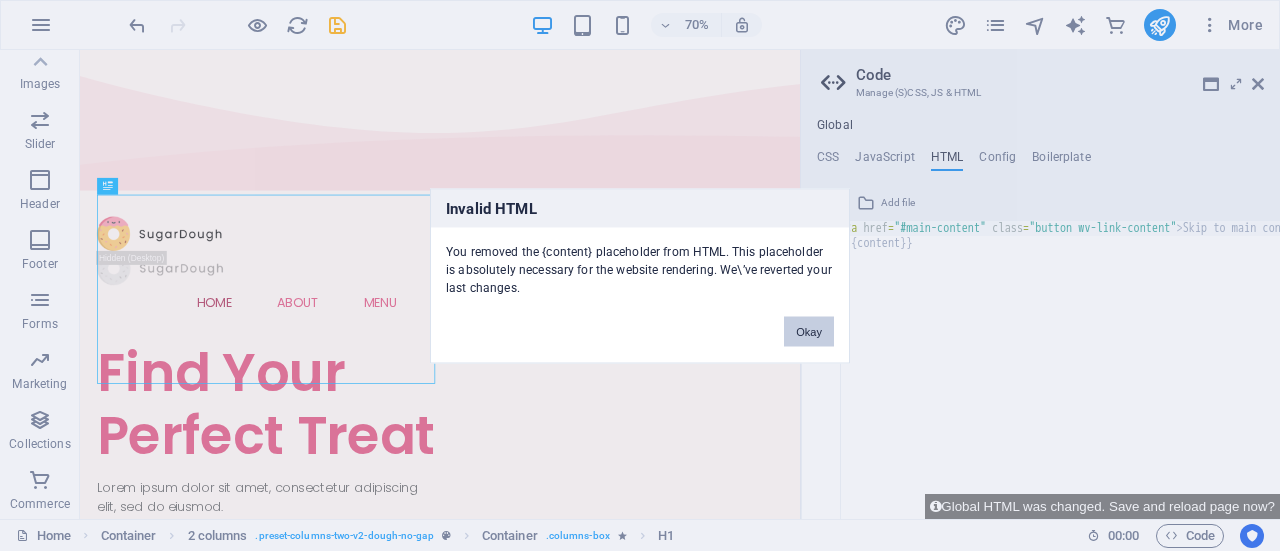 click on "Okay" at bounding box center (809, 331) 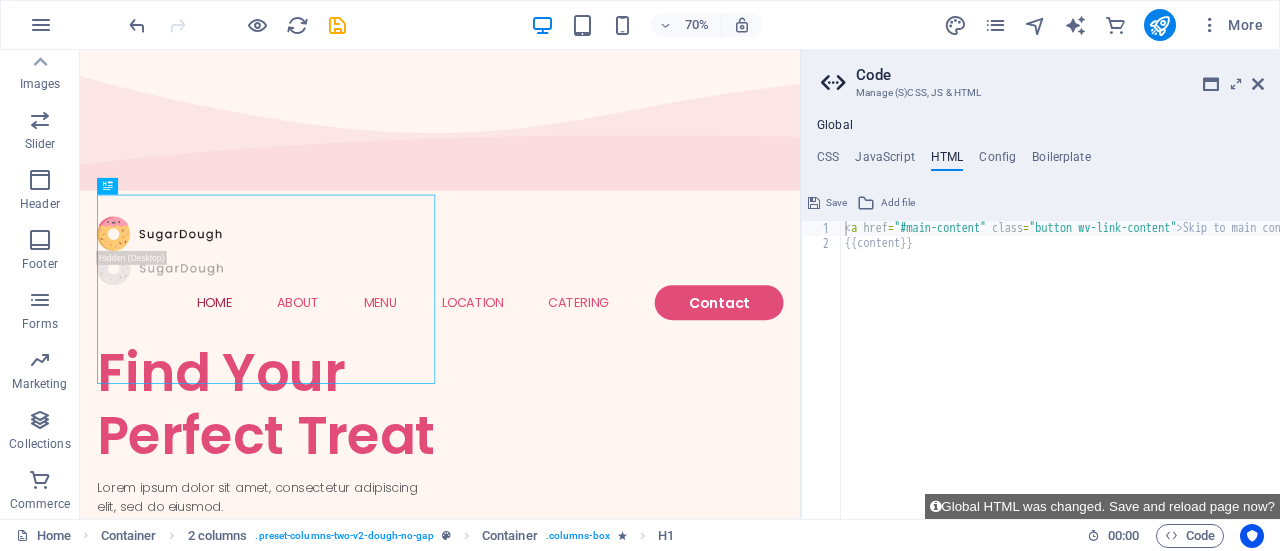click on "< a   href = "#main-content"   class = "button wv-link-content" > Skip to main content </ a > {{content}}" at bounding box center [1111, 377] 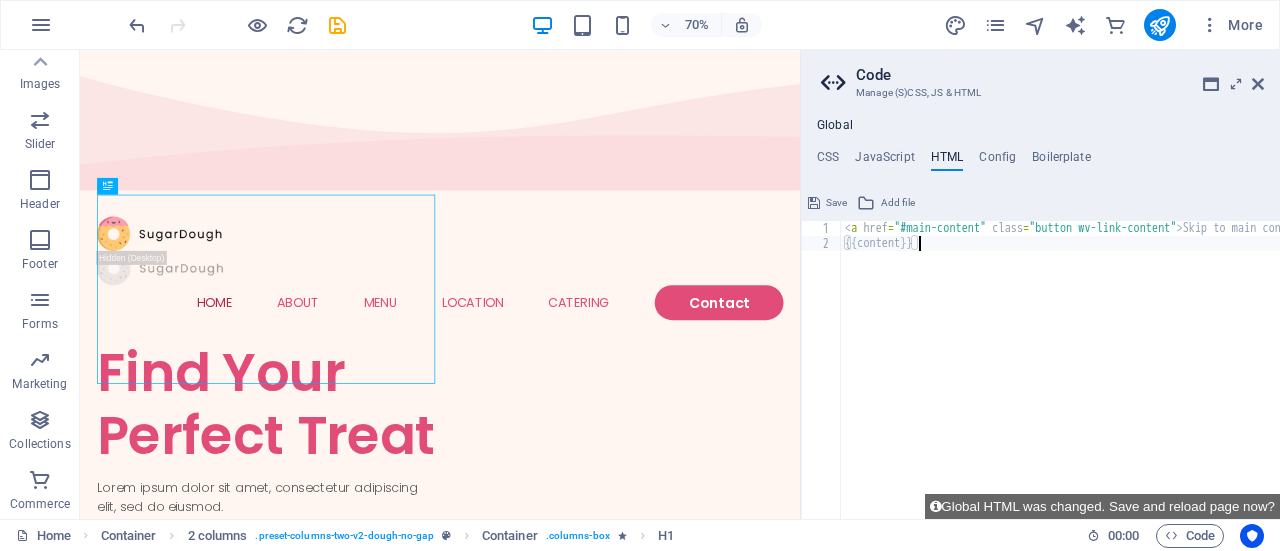 paste on "<a href="#main-content" class="button wv-link-content">Skip to main content</a>" 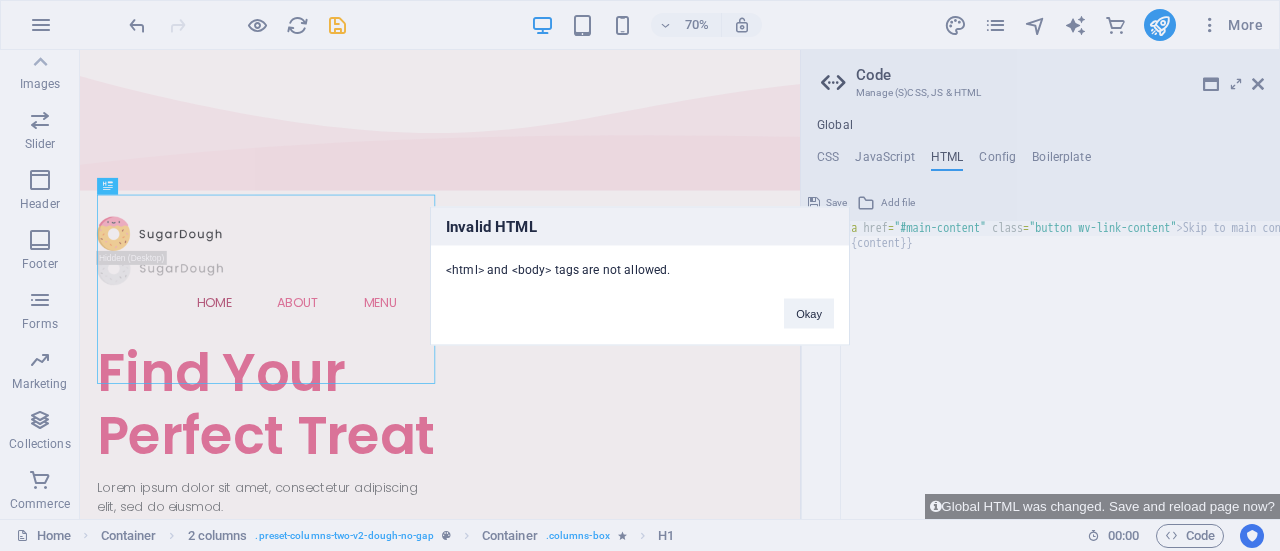 type 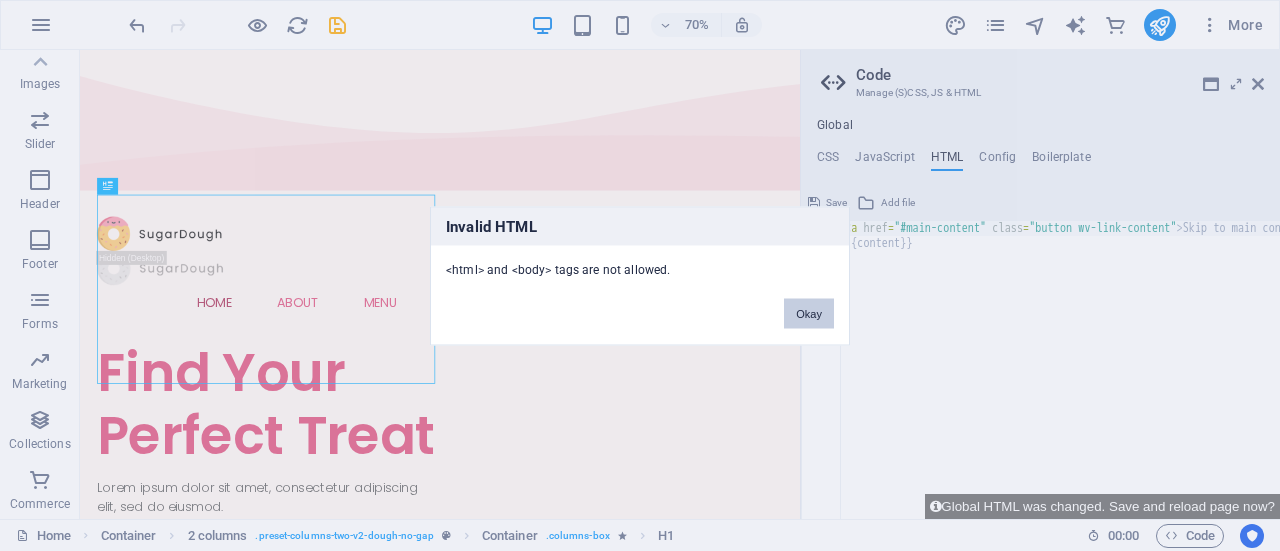 click on "Okay" at bounding box center [809, 313] 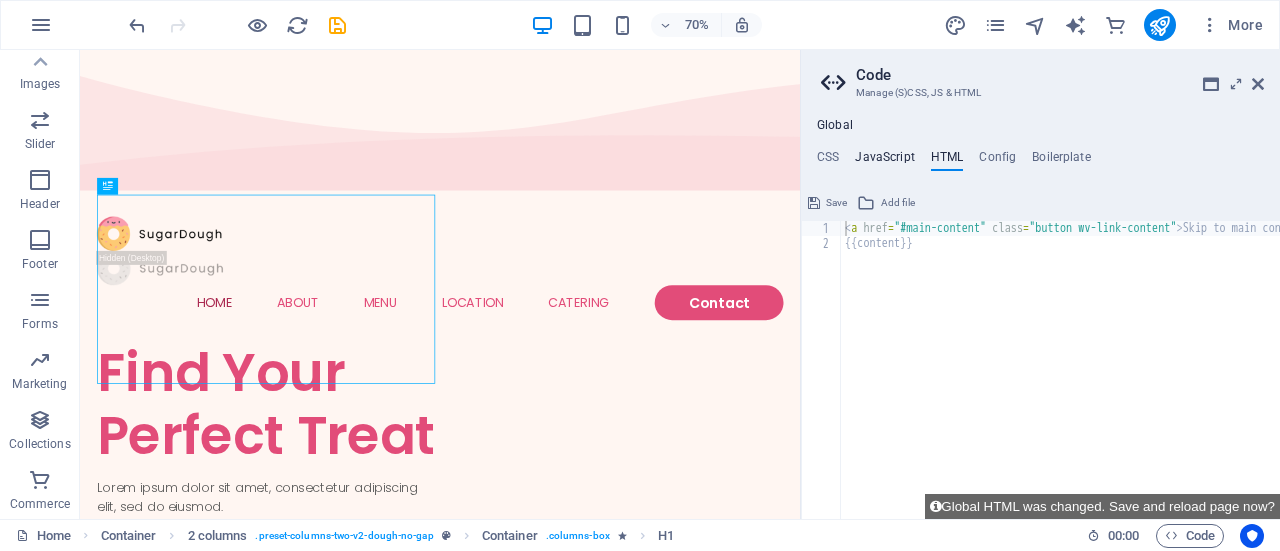 click on "JavaScript" at bounding box center (884, 161) 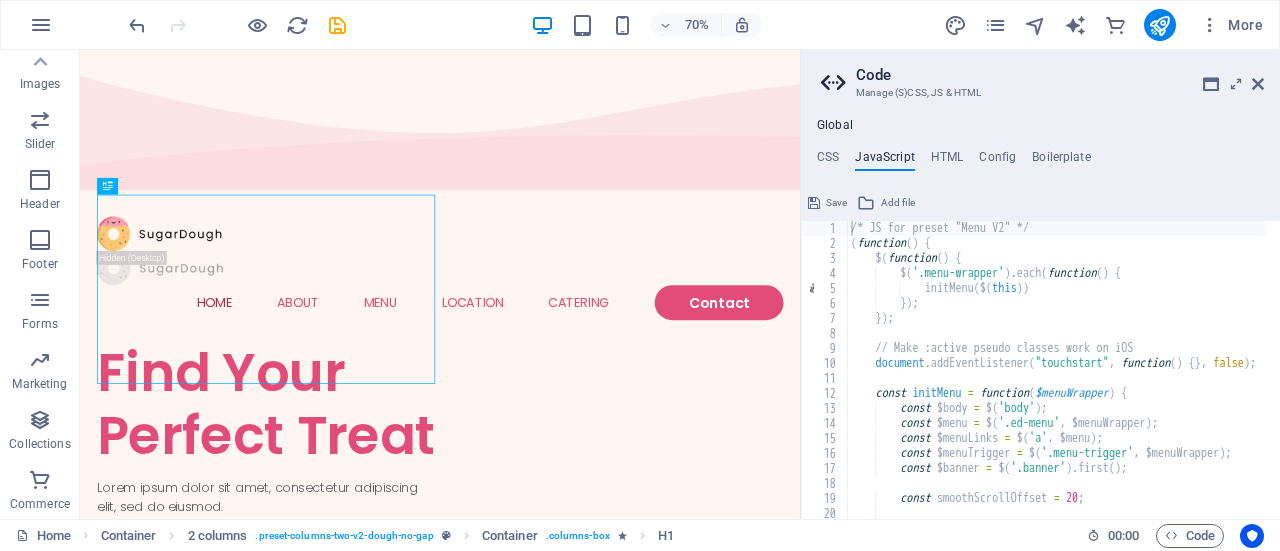 click on "CSS JavaScript HTML Config Boilerplate" at bounding box center (1040, 161) 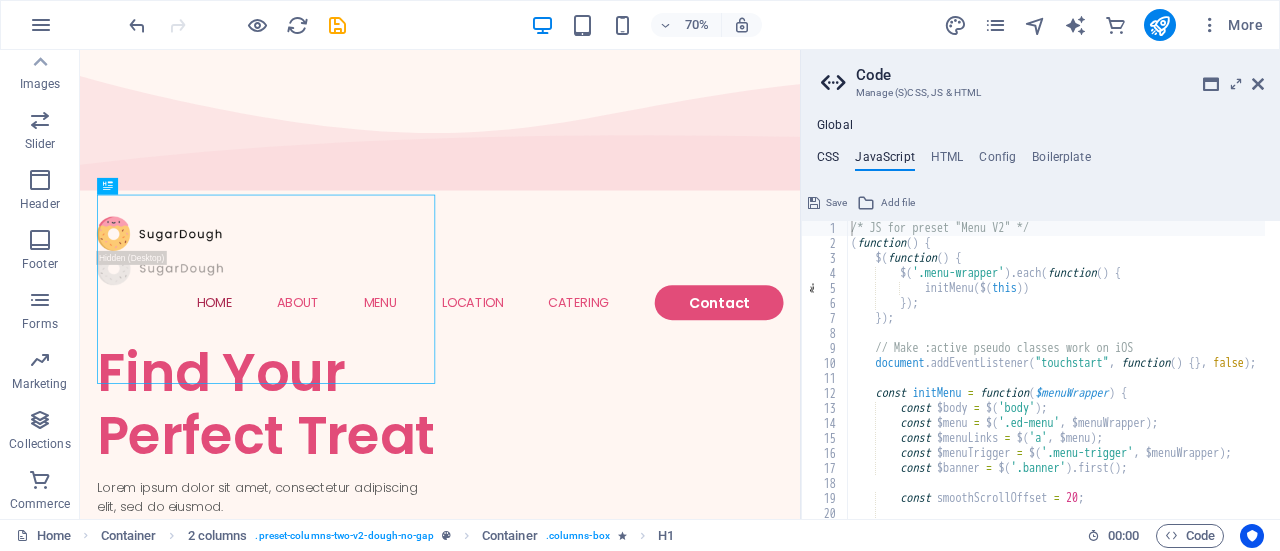click on "CSS" at bounding box center (828, 161) 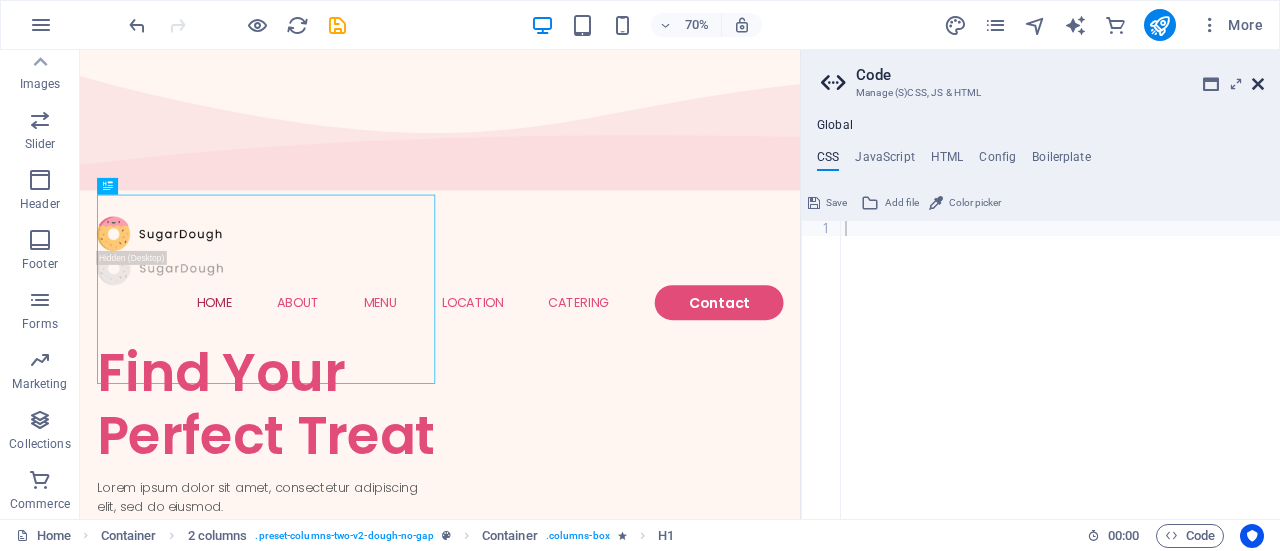 click at bounding box center (1258, 84) 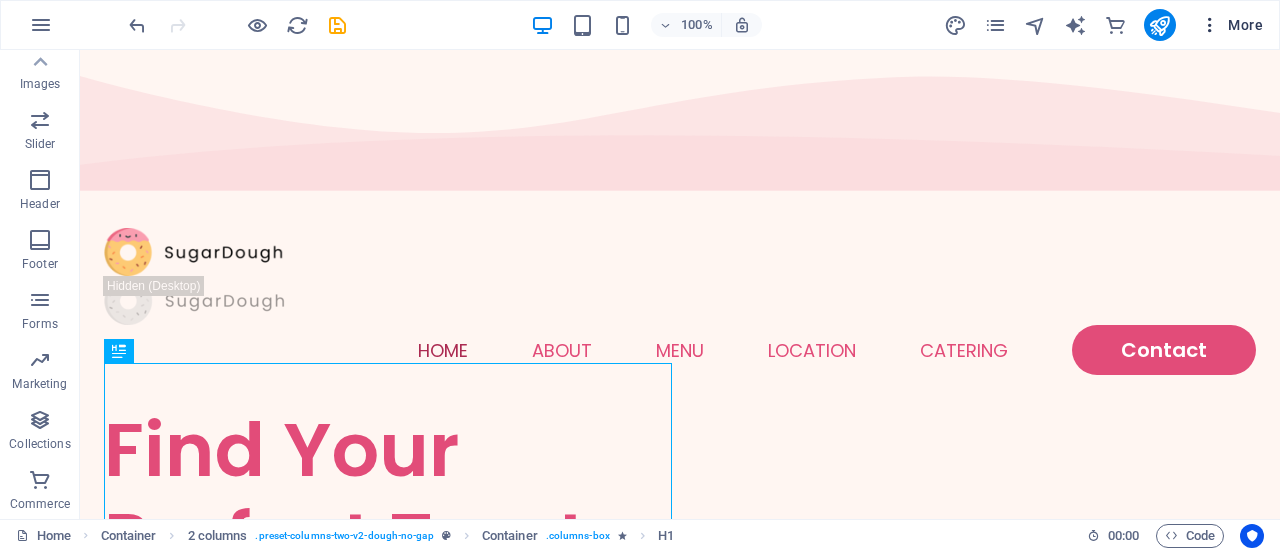 click on "More" at bounding box center [1231, 25] 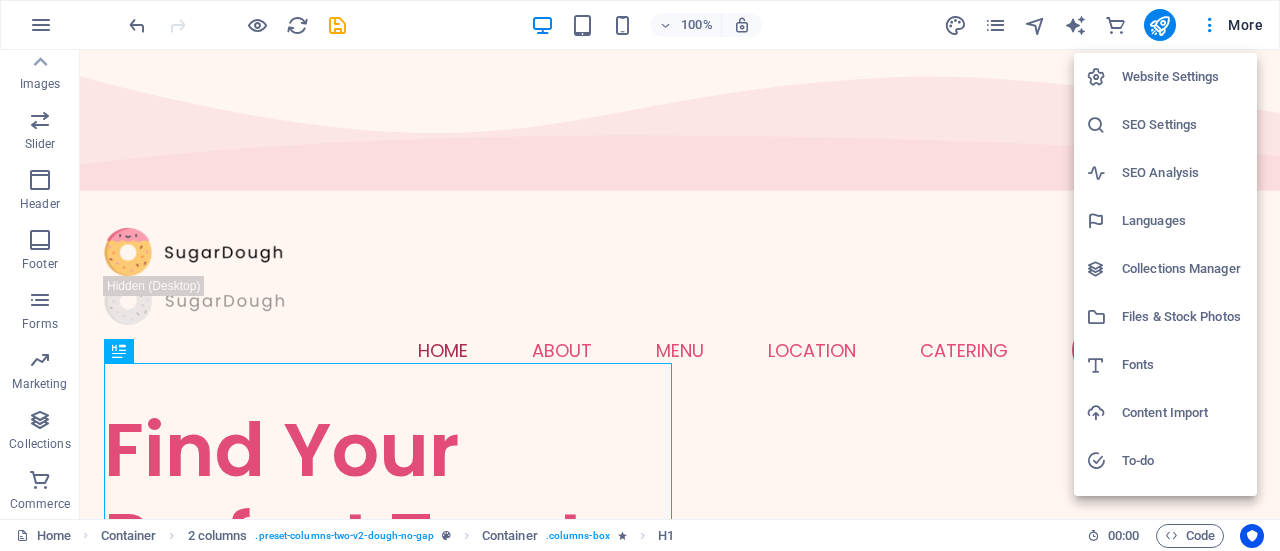click at bounding box center [640, 275] 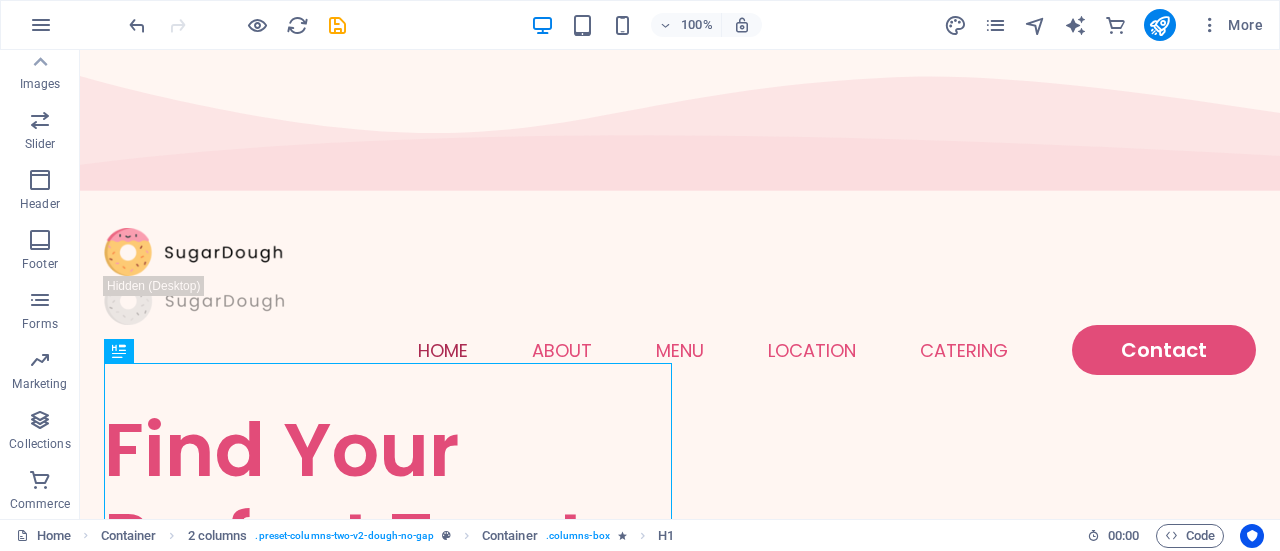 click on "Code" at bounding box center [1190, 536] 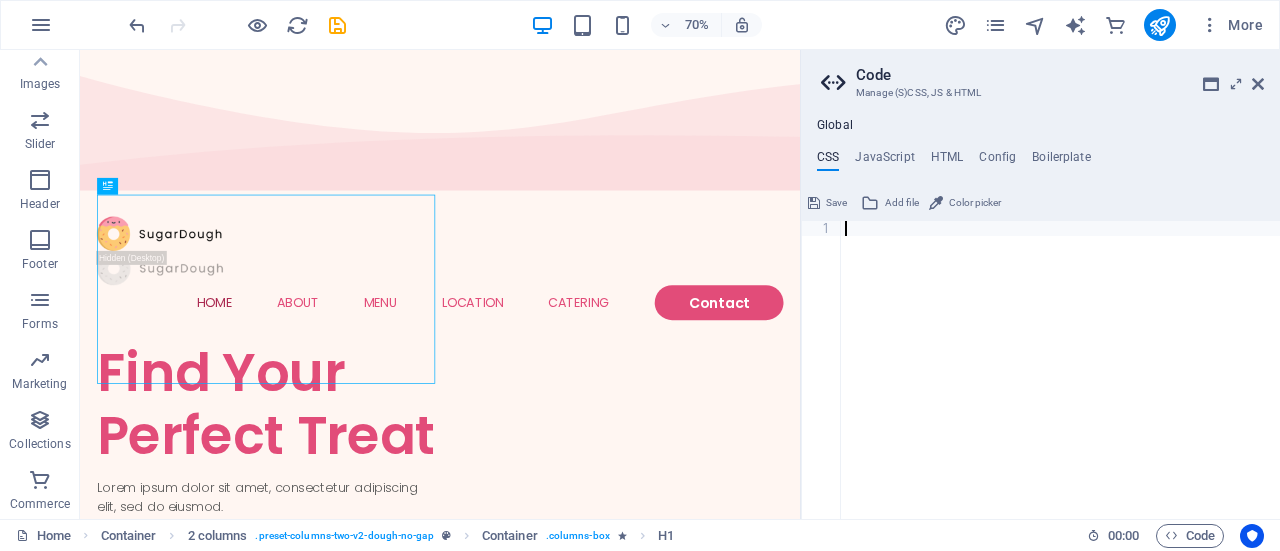 click at bounding box center [1060, 385] 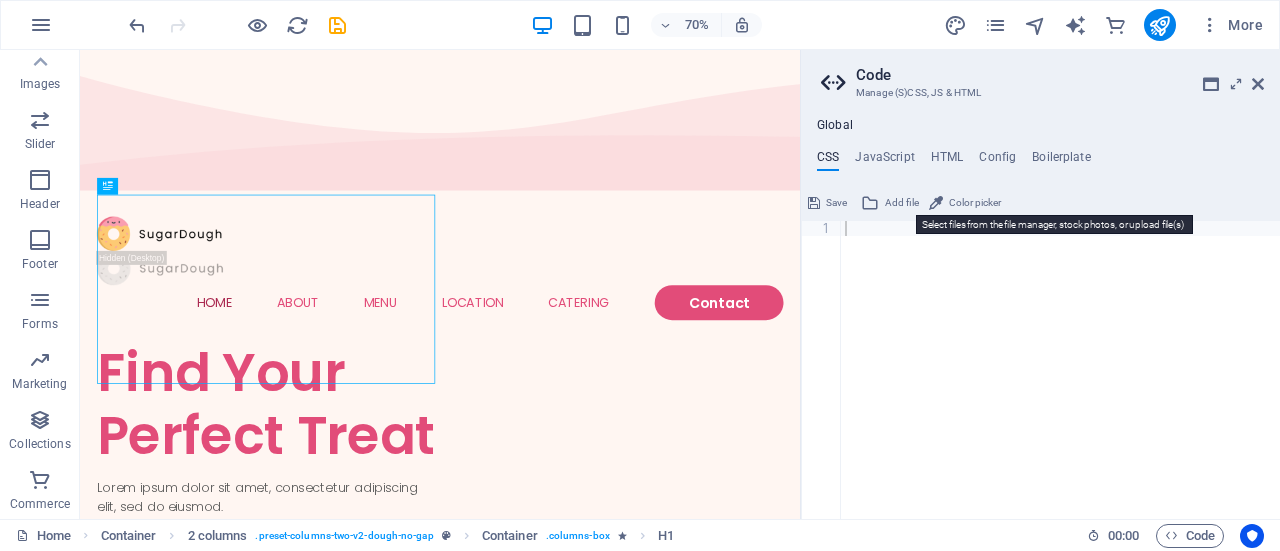 click at bounding box center [870, 203] 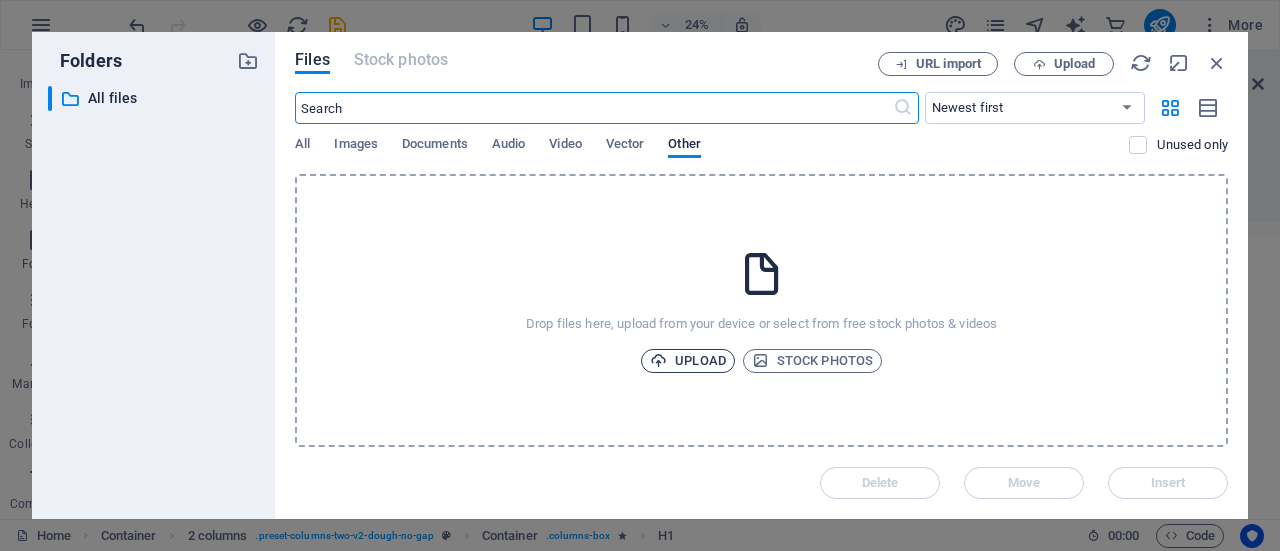 click on "Upload" at bounding box center (688, 361) 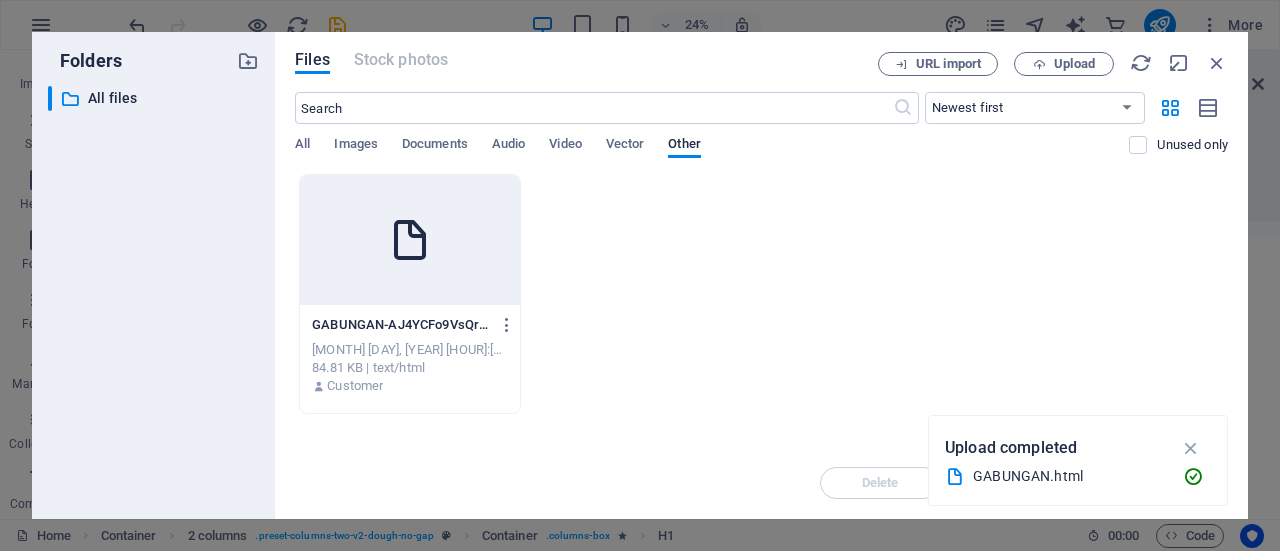 click at bounding box center (410, 240) 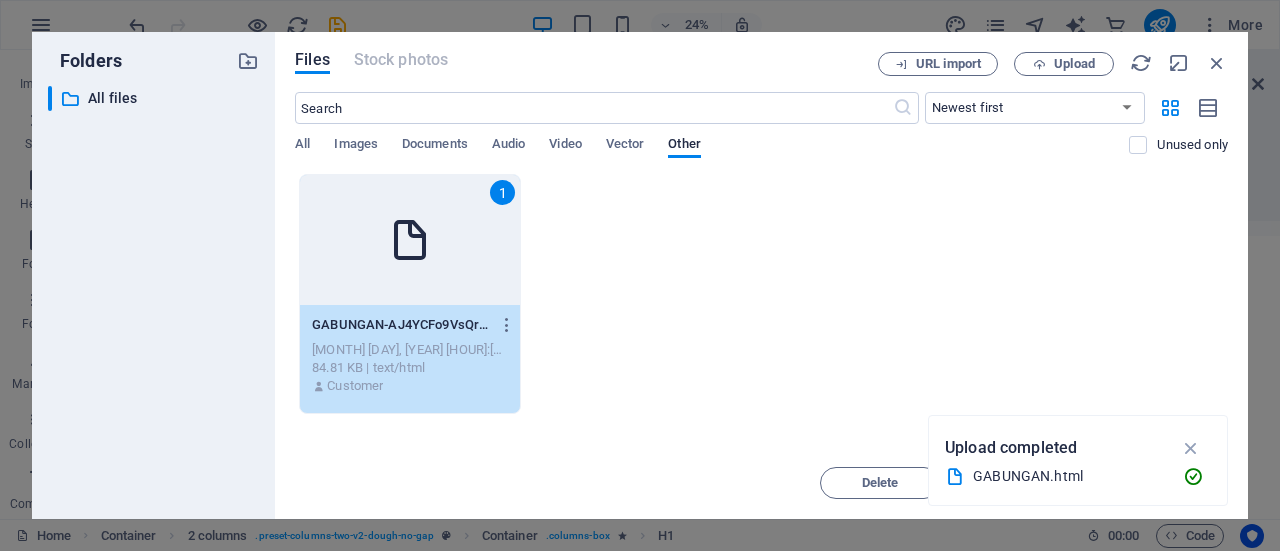 click on "1" at bounding box center (410, 240) 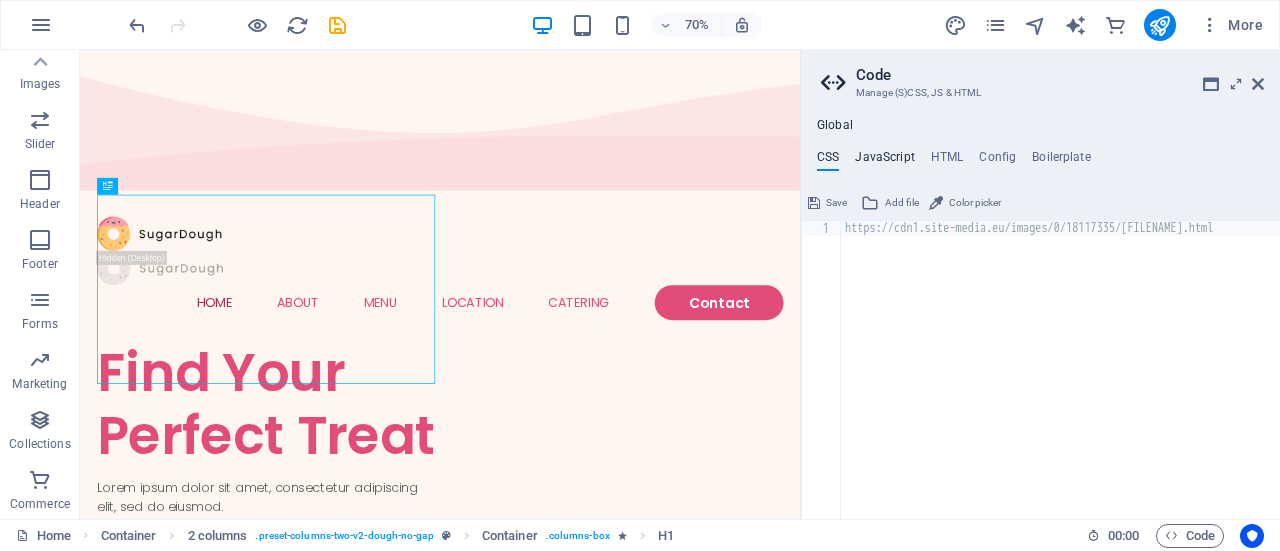 click on "JavaScript" at bounding box center (884, 161) 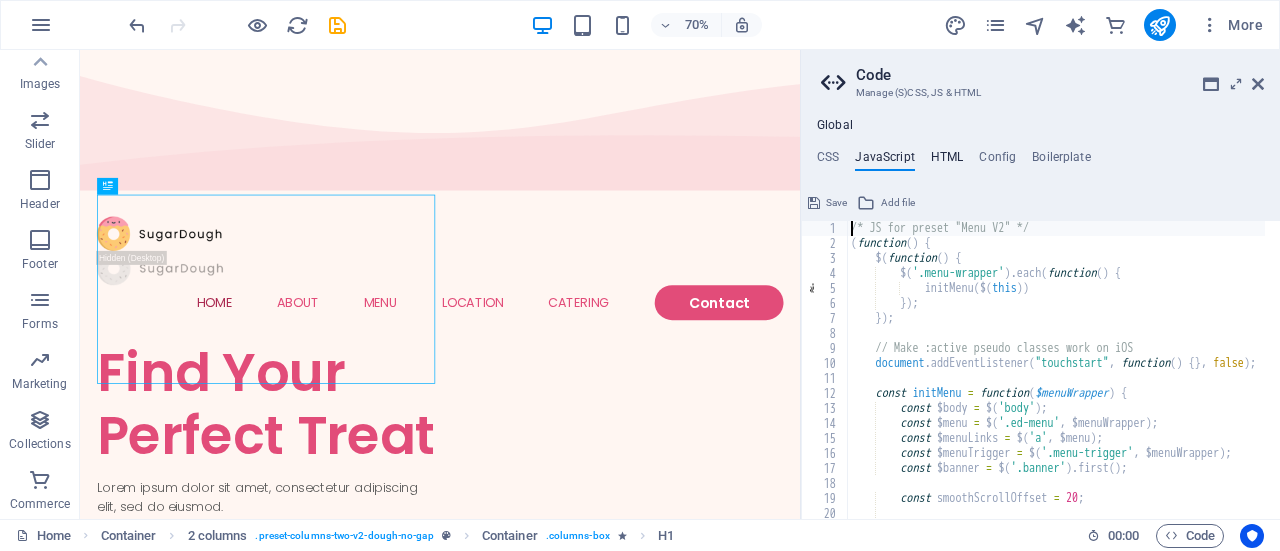 click on "HTML" at bounding box center (947, 161) 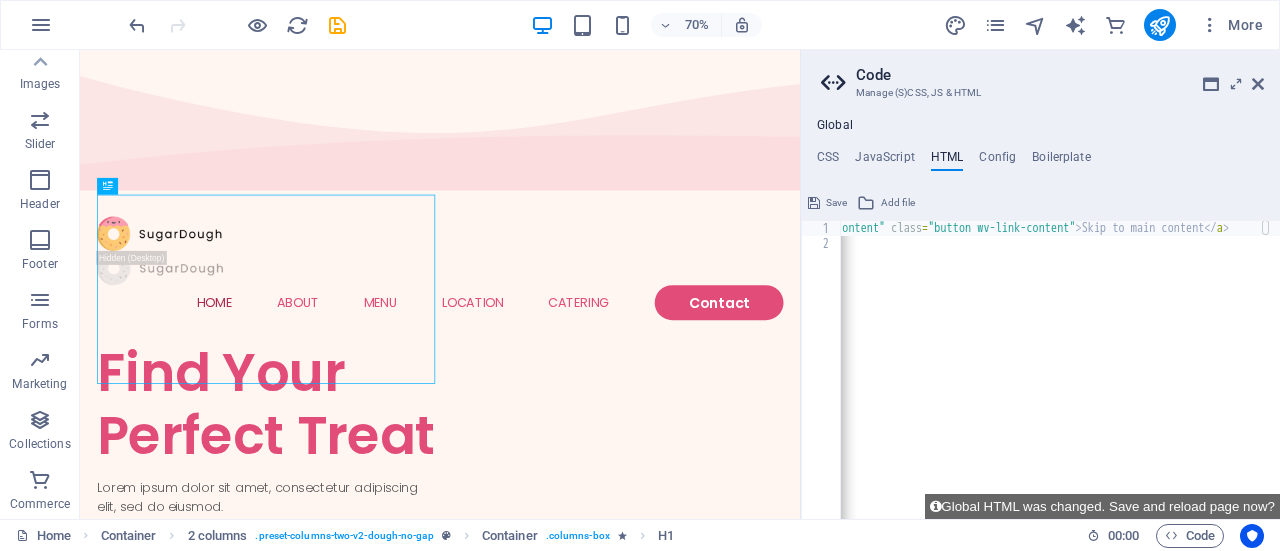 scroll, scrollTop: 0, scrollLeft: 0, axis: both 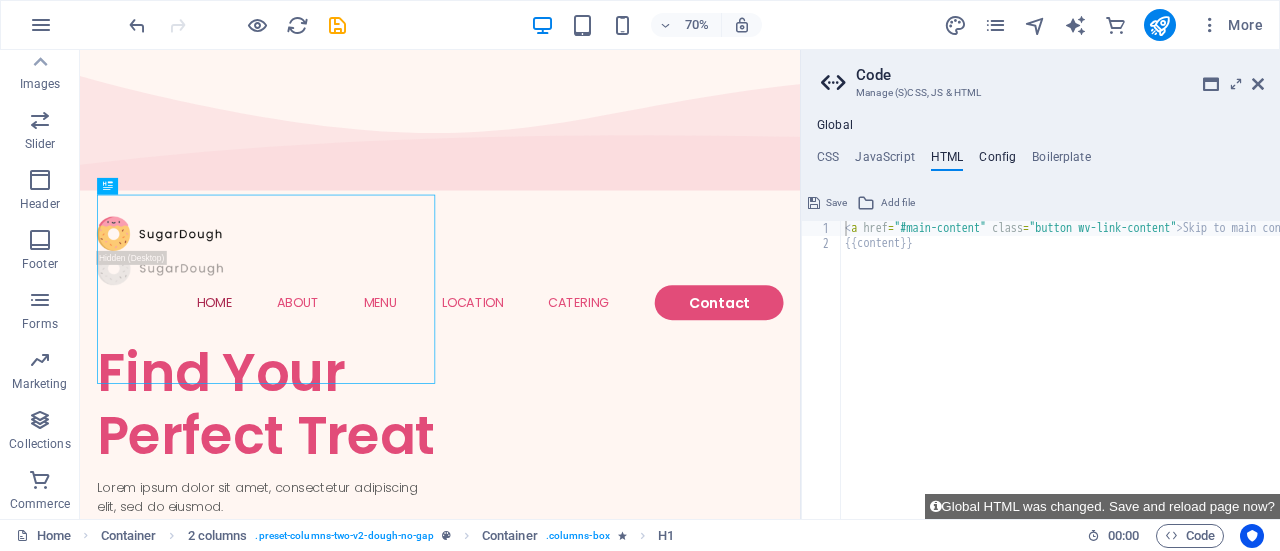click on "Config" at bounding box center [997, 161] 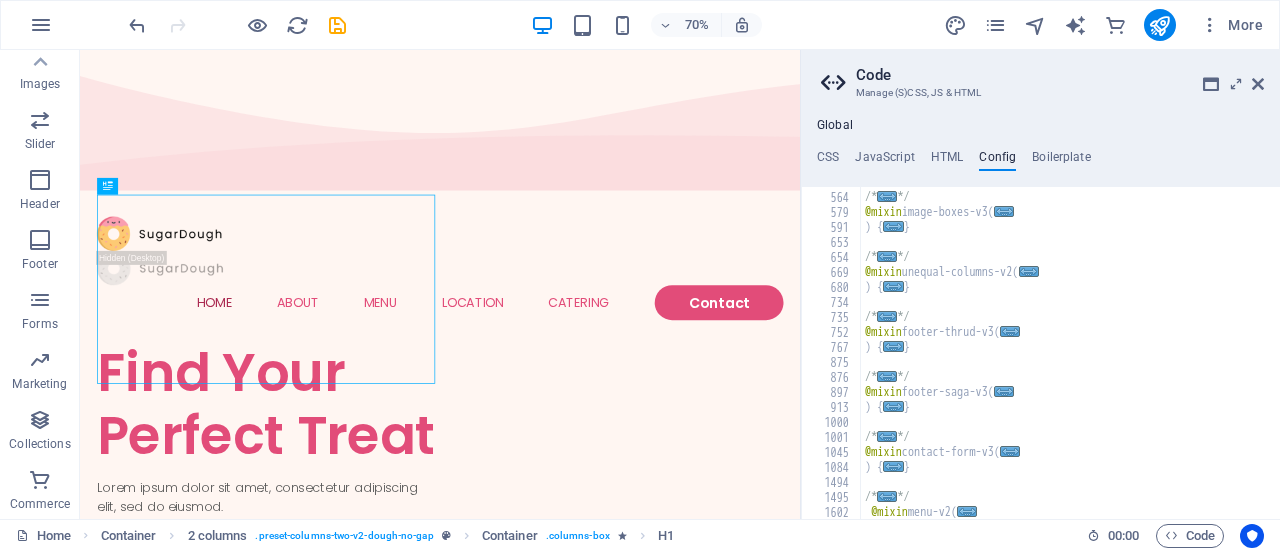scroll, scrollTop: 1234, scrollLeft: 0, axis: vertical 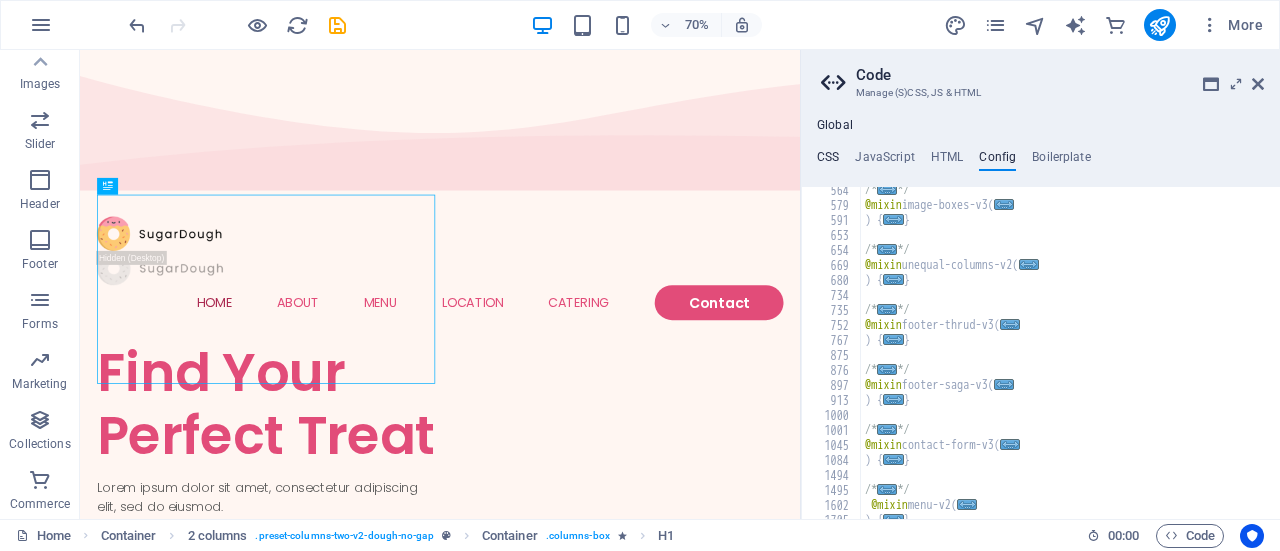 click on "CSS" at bounding box center [828, 161] 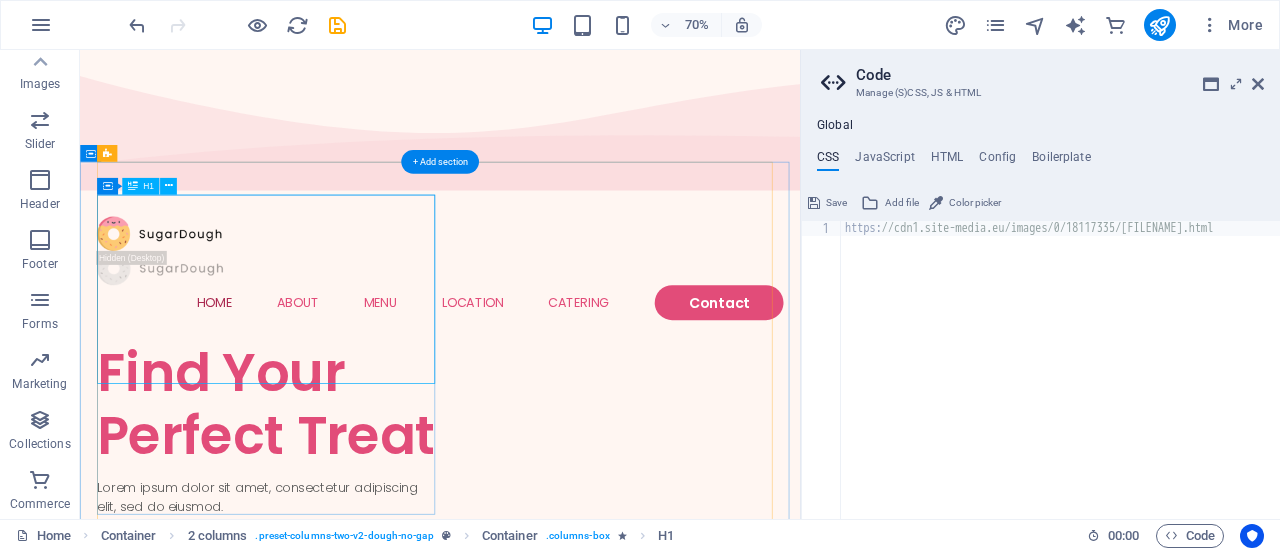 click on "Find Your Perfect Treat" at bounding box center [349, 556] 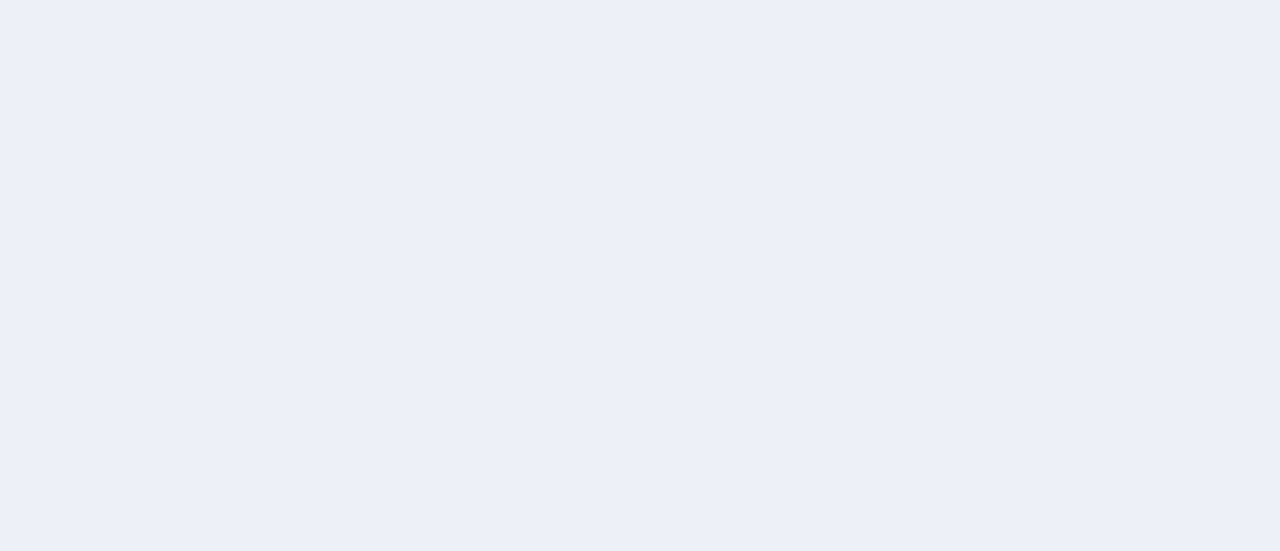 scroll, scrollTop: 0, scrollLeft: 0, axis: both 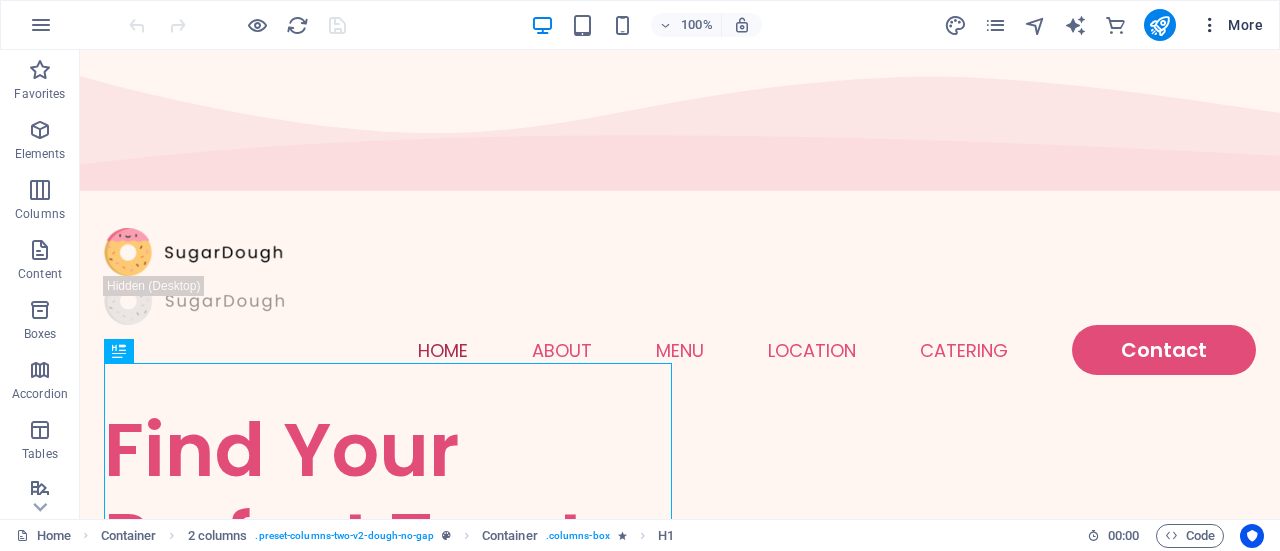 click at bounding box center (1210, 25) 